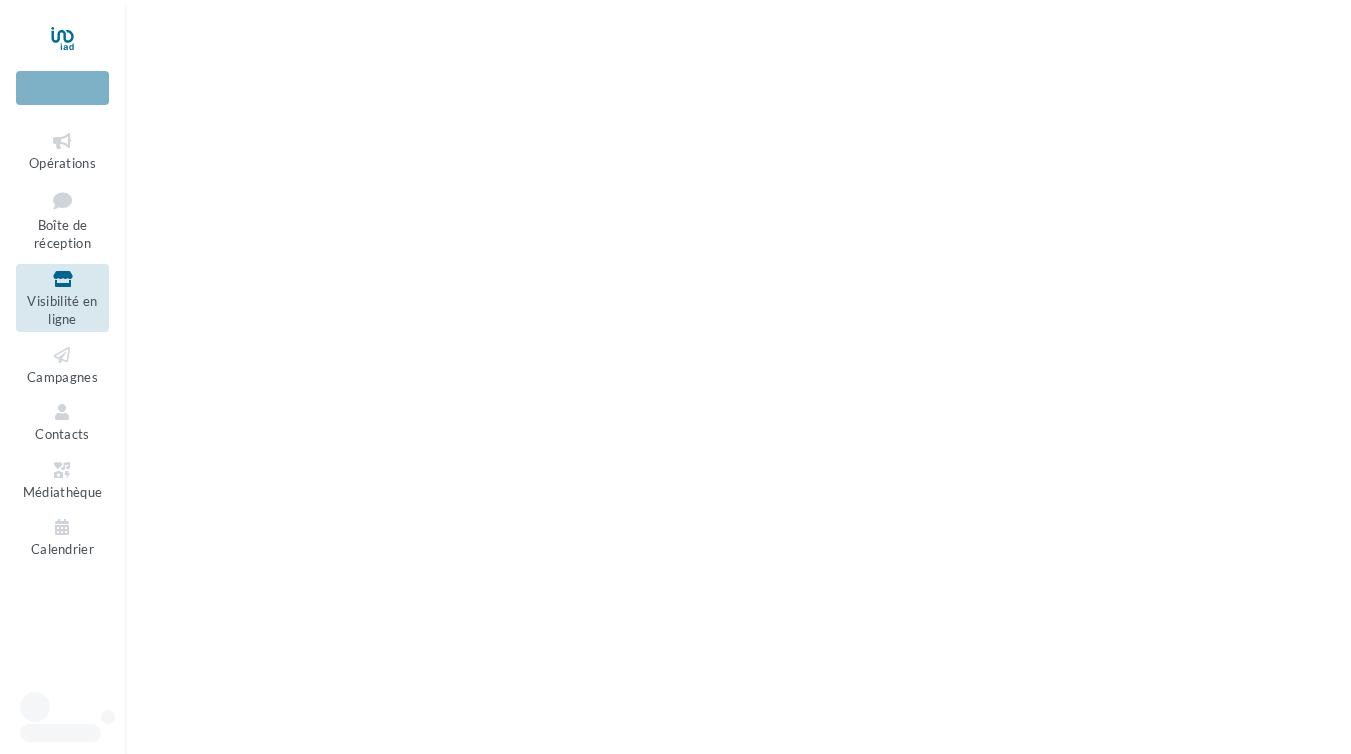 scroll, scrollTop: 0, scrollLeft: 0, axis: both 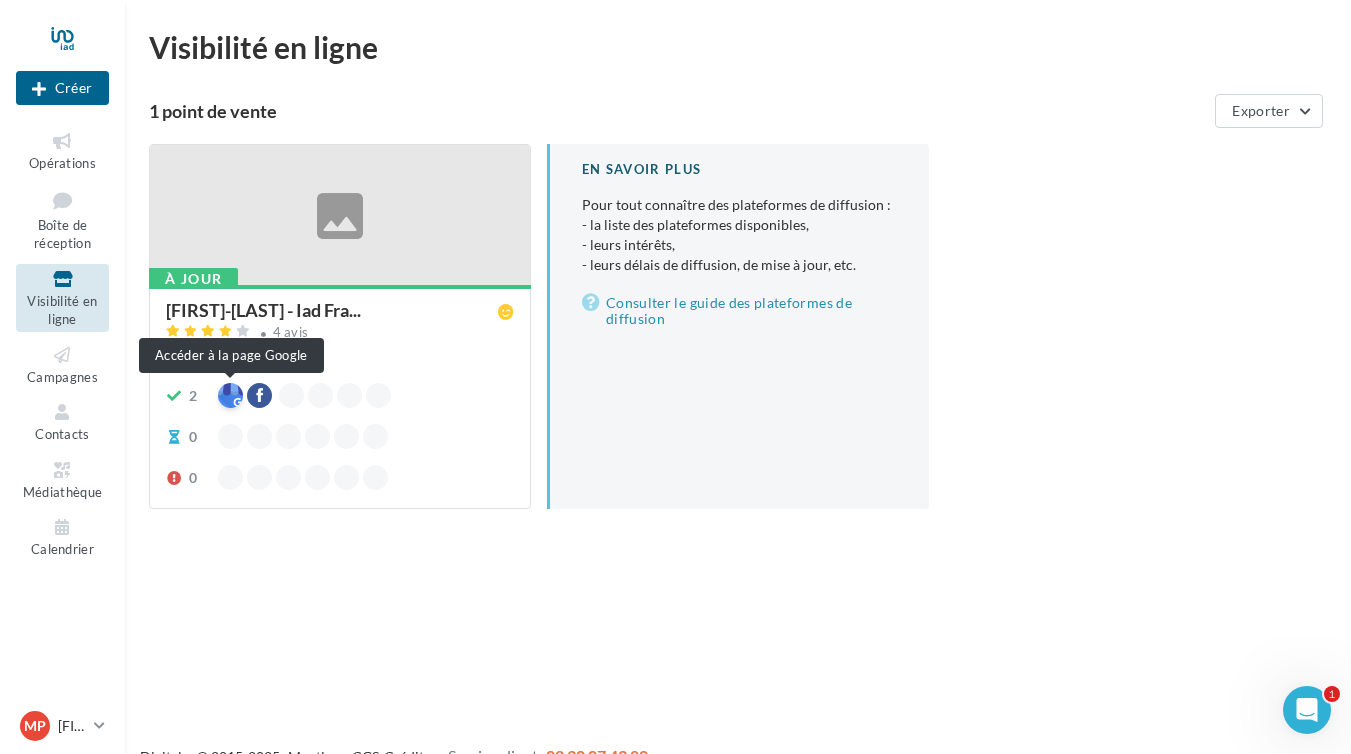 click at bounding box center (230, 395) 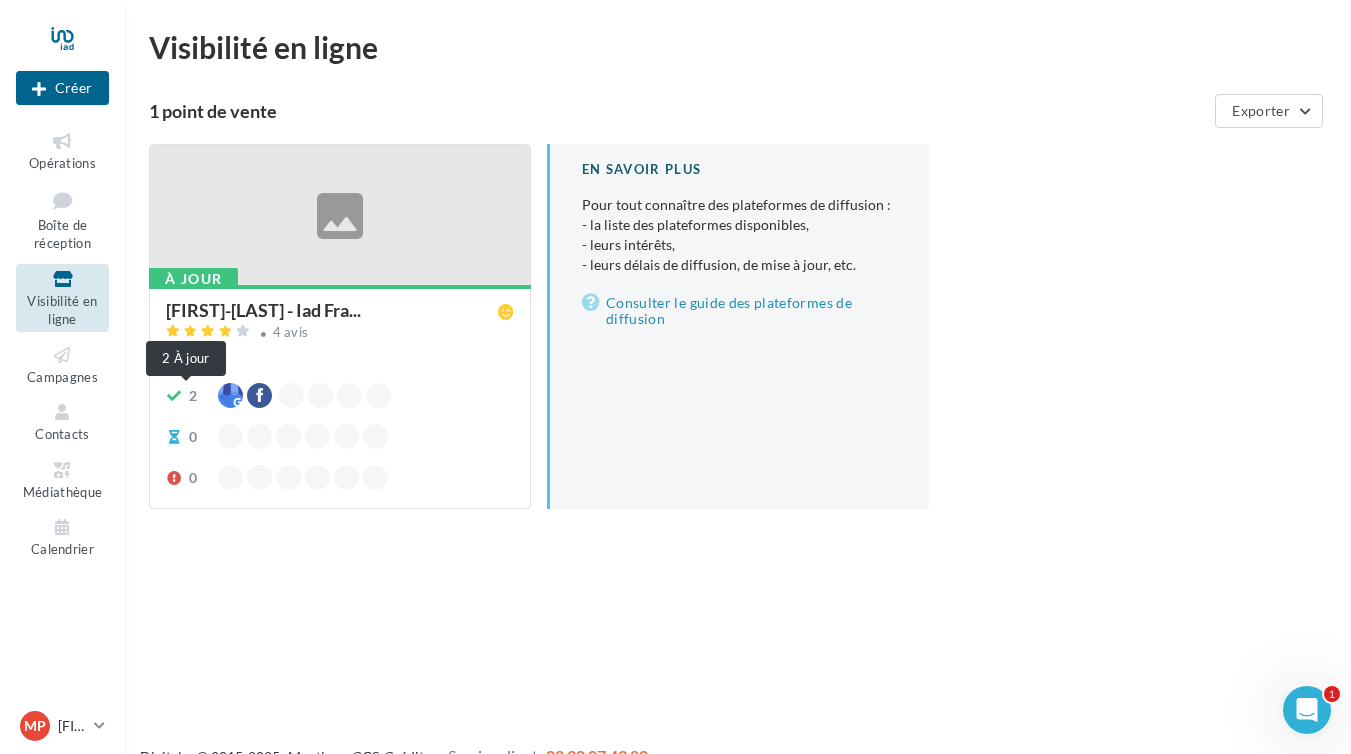click at bounding box center (174, 396) 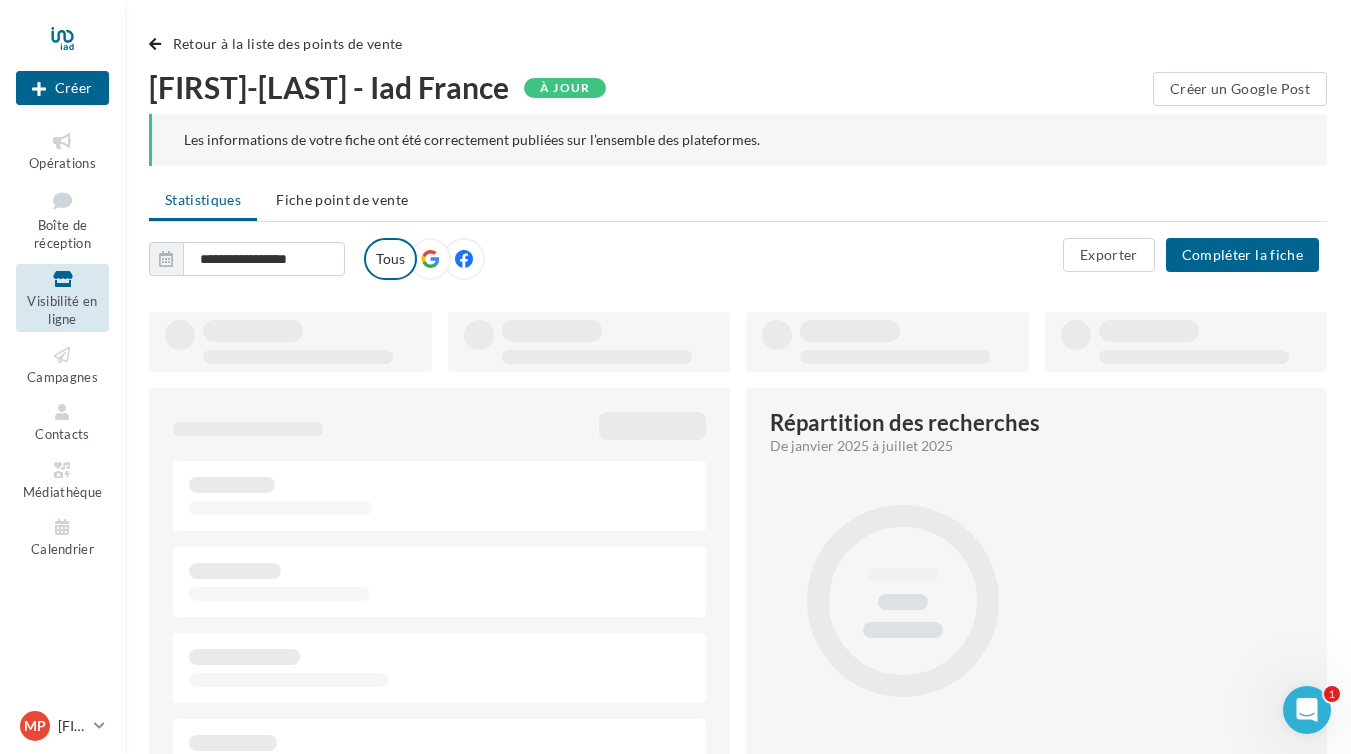 type on "**********" 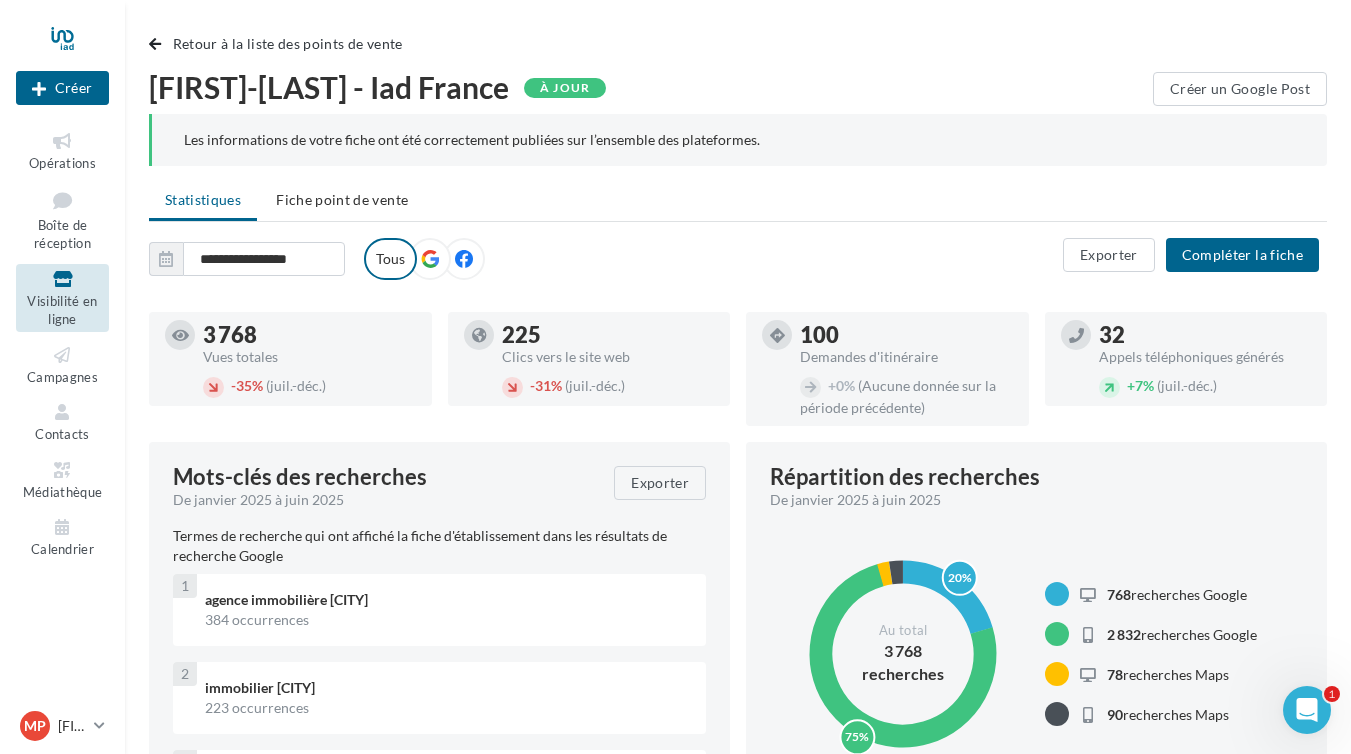click at bounding box center (430, 259) 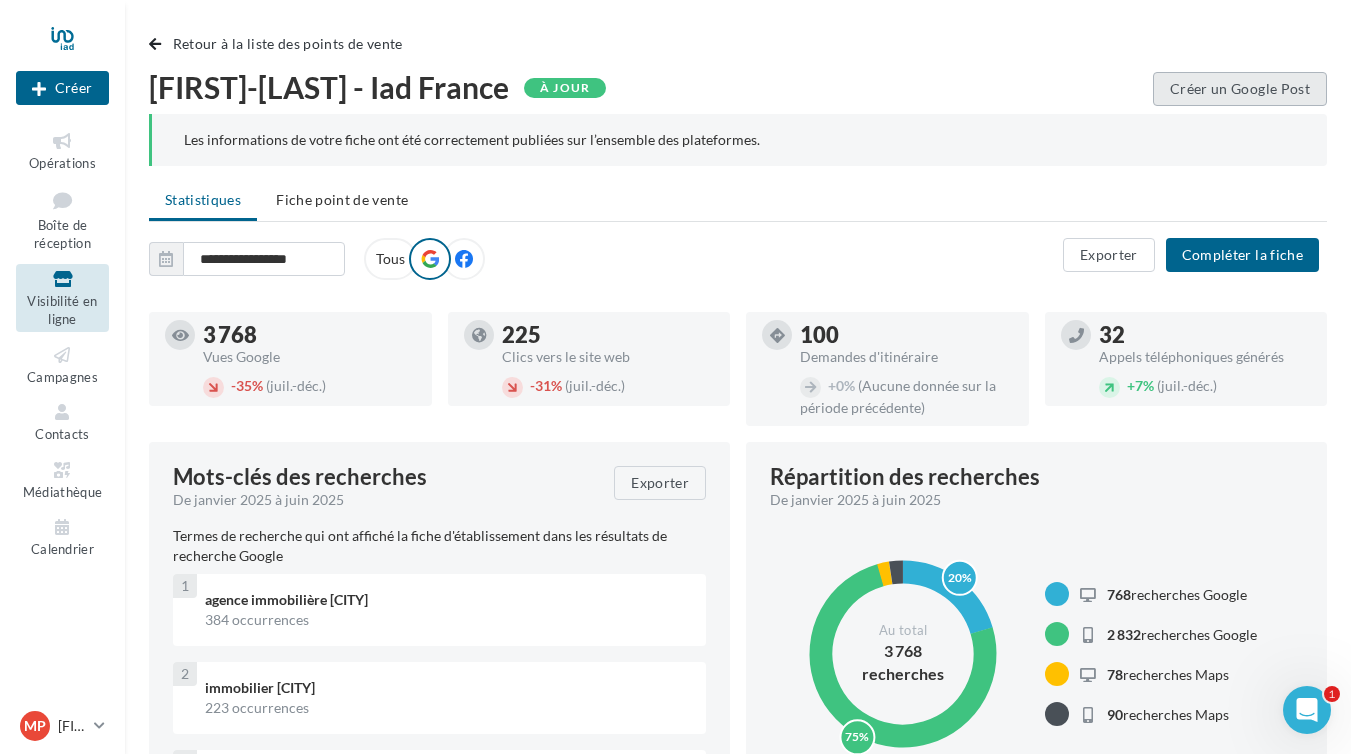 click on "Créer un Google Post" at bounding box center (1240, 89) 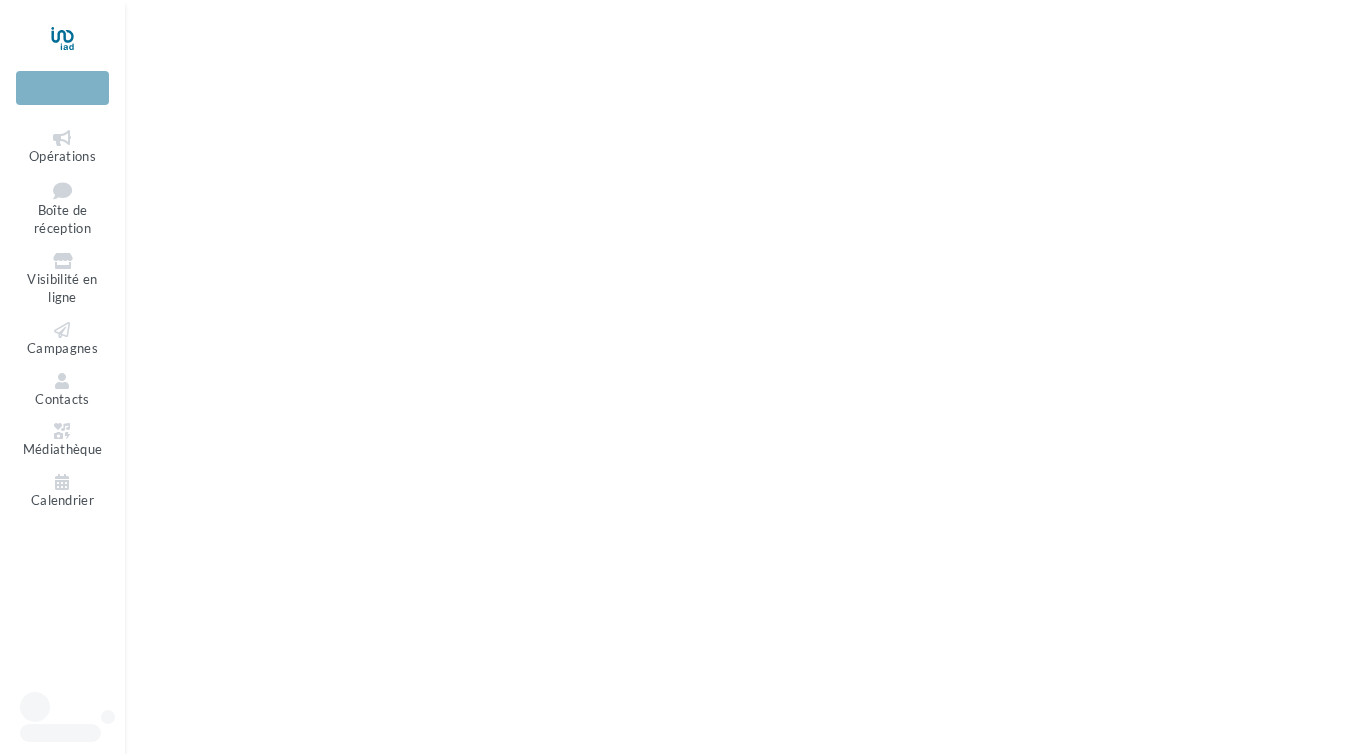 scroll, scrollTop: 0, scrollLeft: 0, axis: both 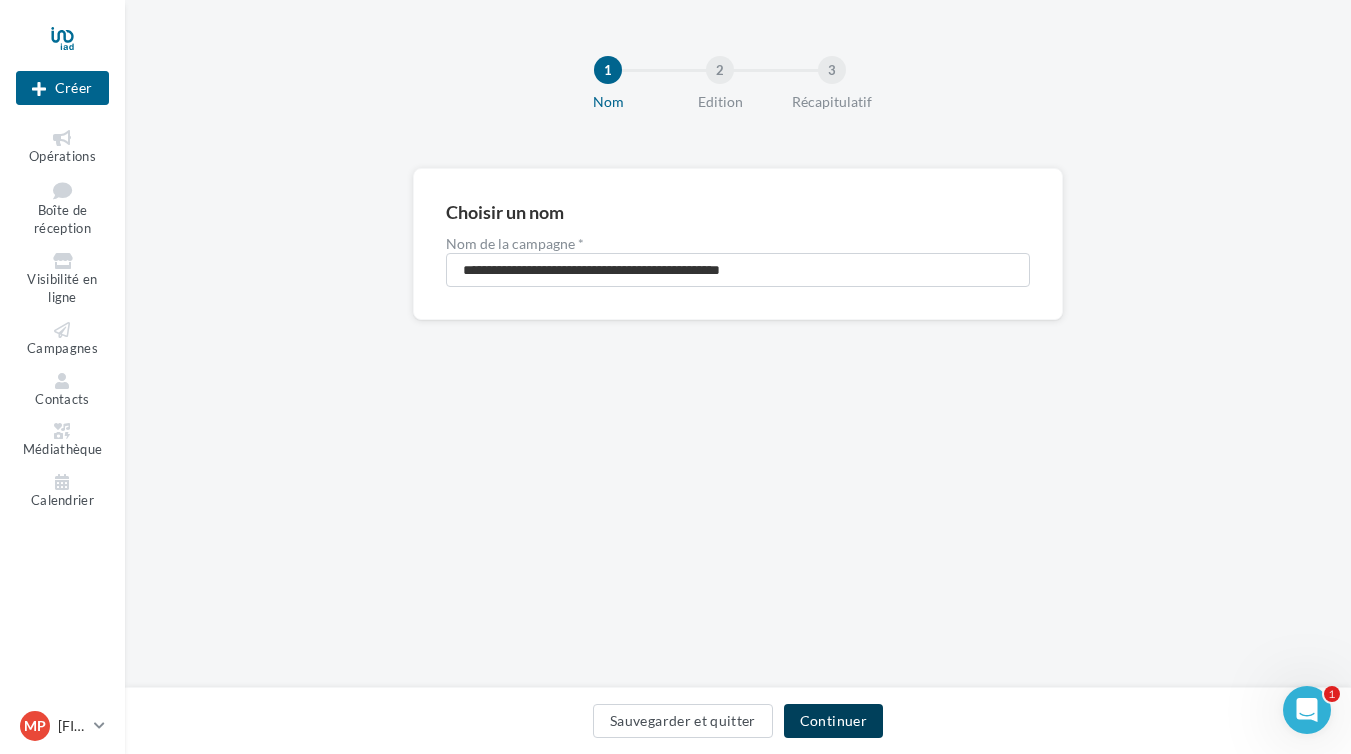 click on "Continuer" at bounding box center (833, 721) 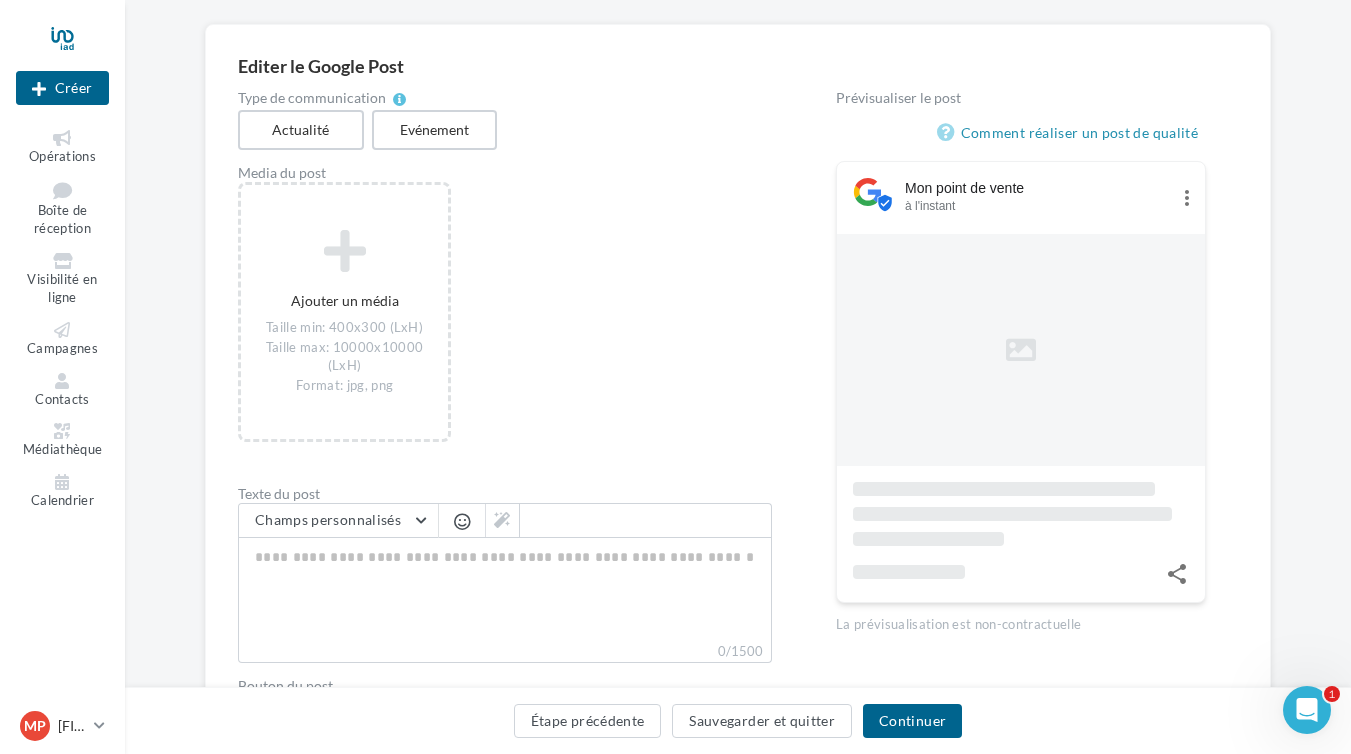 scroll, scrollTop: 143, scrollLeft: 0, axis: vertical 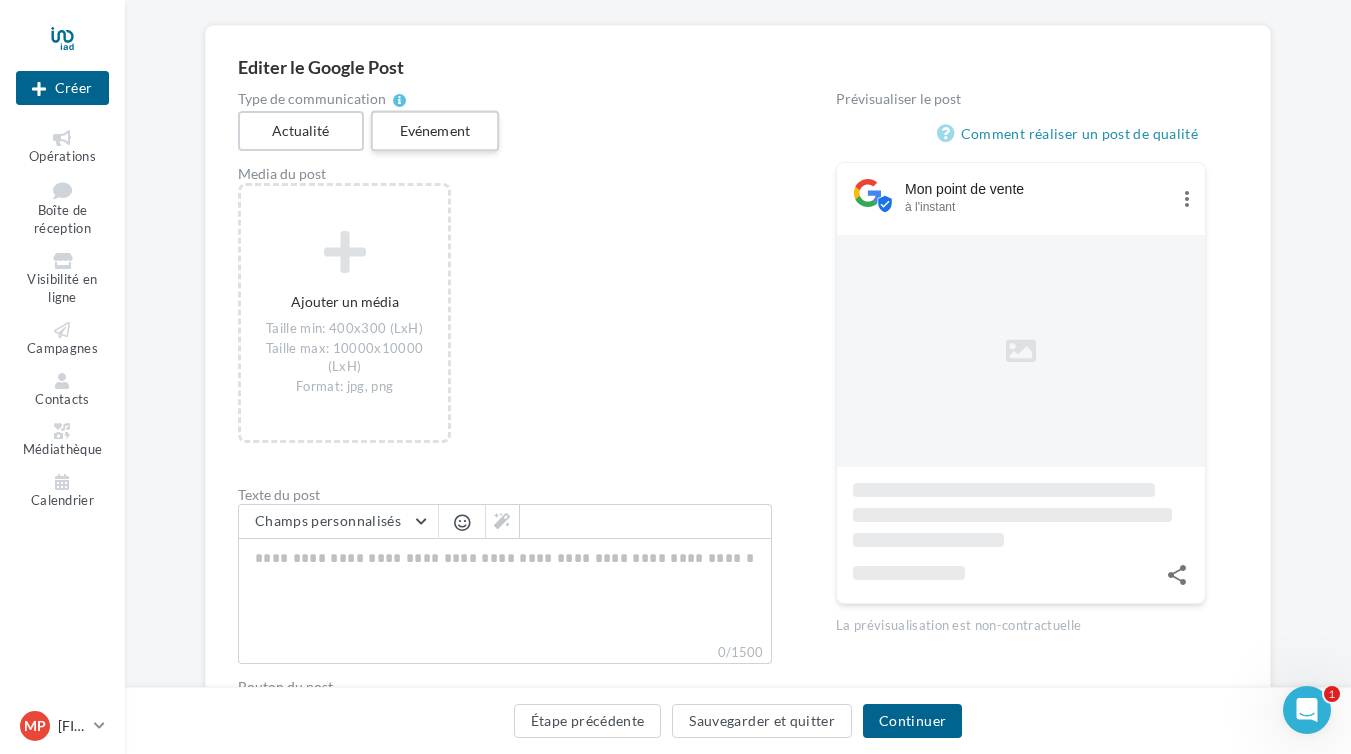 click on "Evénement" at bounding box center [434, 131] 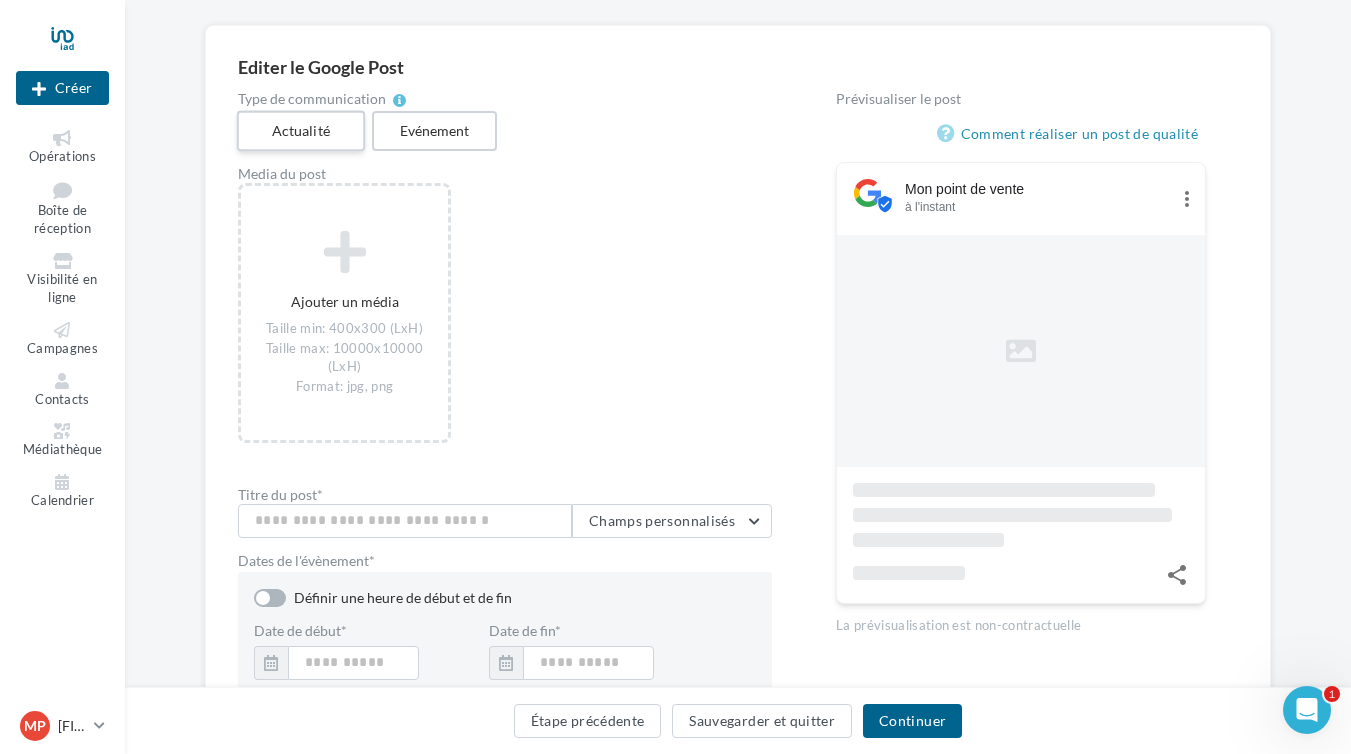 click on "Actualité" at bounding box center [301, 131] 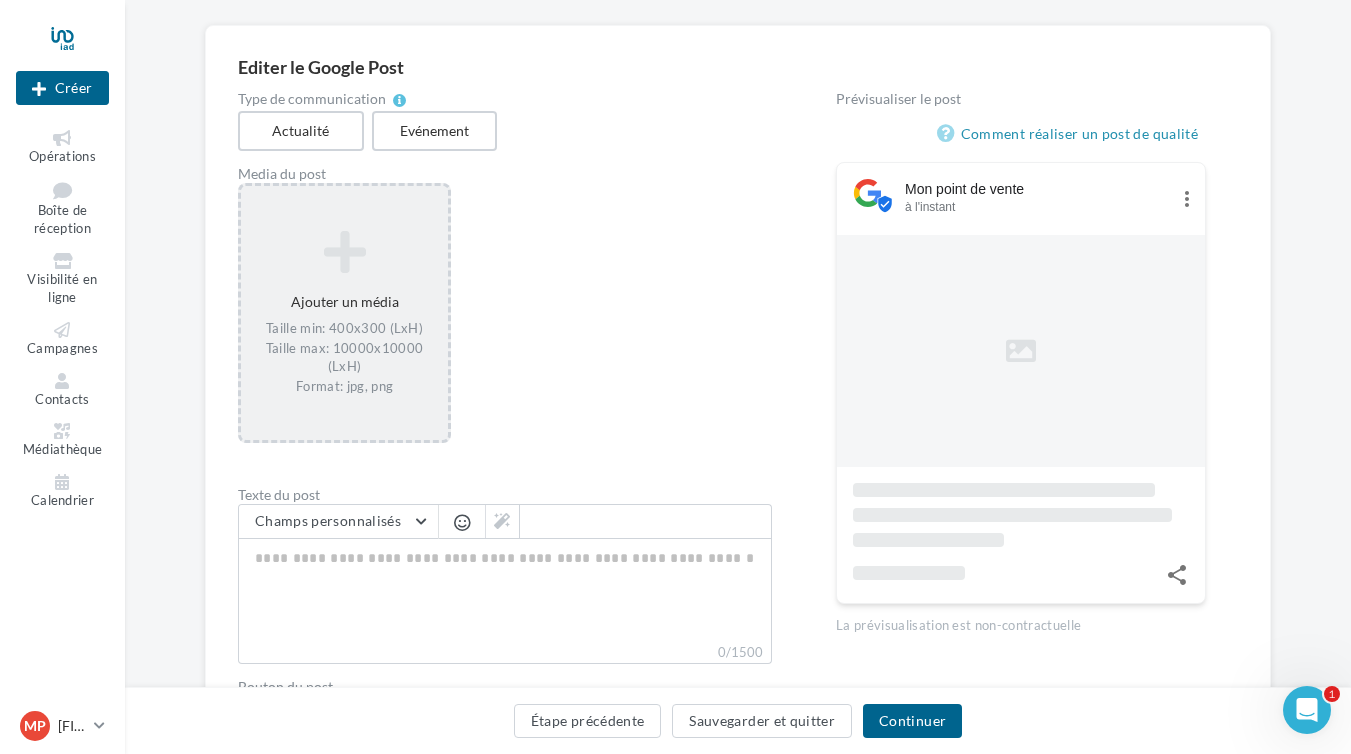 click on "Ajouter un média     Taille min: 400x300 (LxH)   Taille max: 10000x10000 (LxH)   Format: jpg, png" at bounding box center (344, 313) 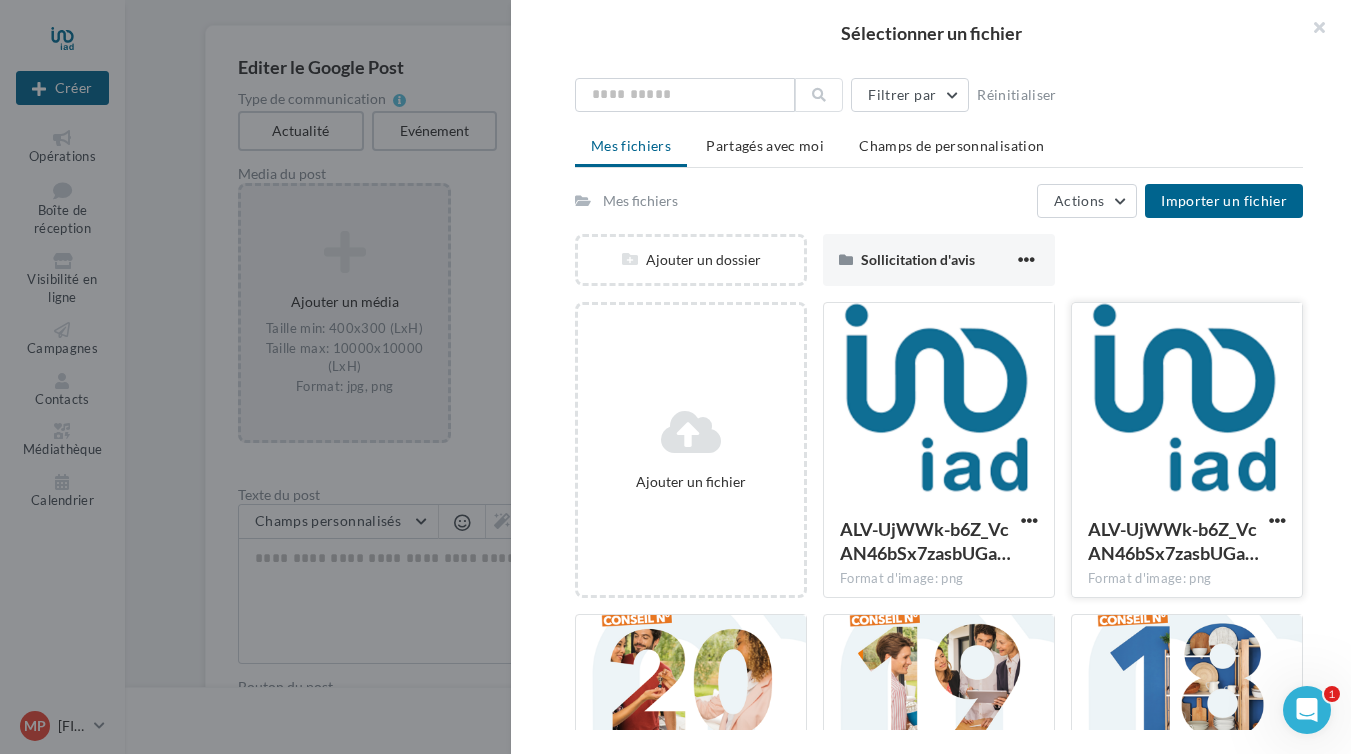 scroll, scrollTop: 0, scrollLeft: 0, axis: both 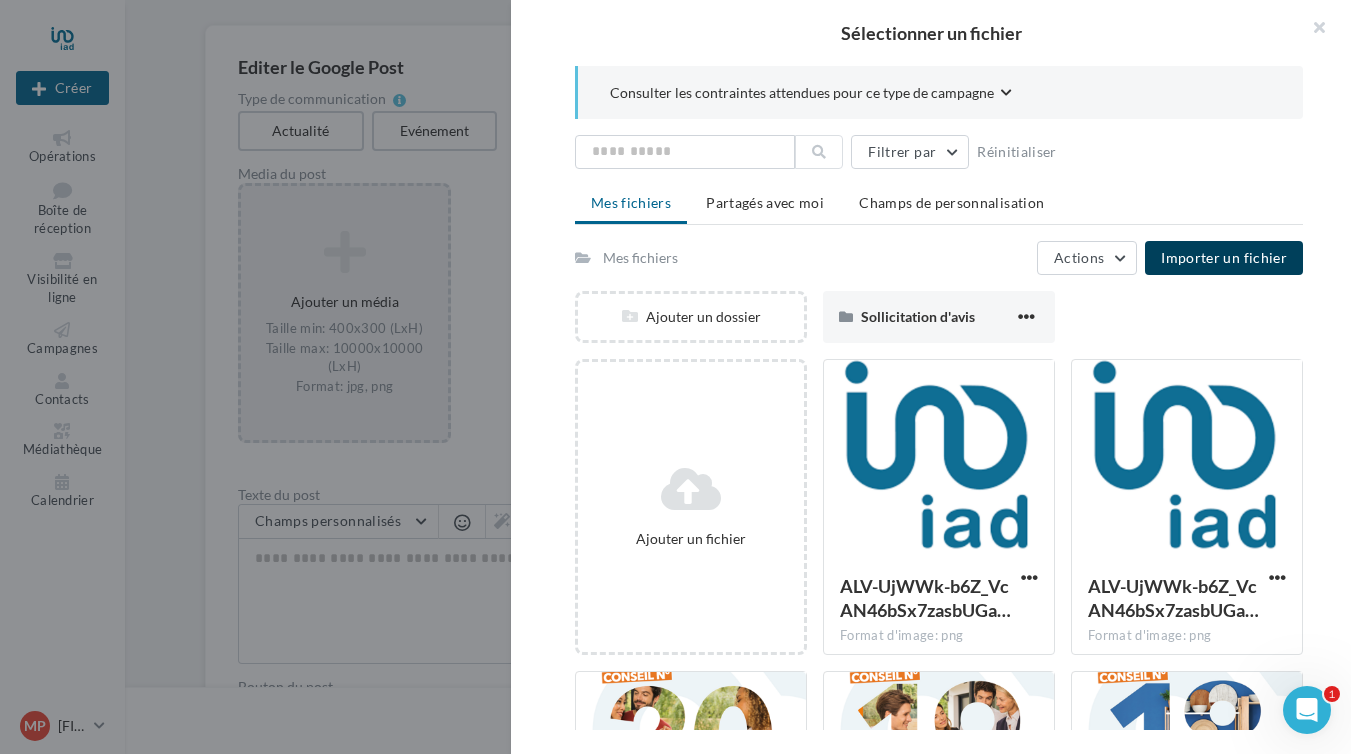click on "Importer un fichier" at bounding box center [1224, 257] 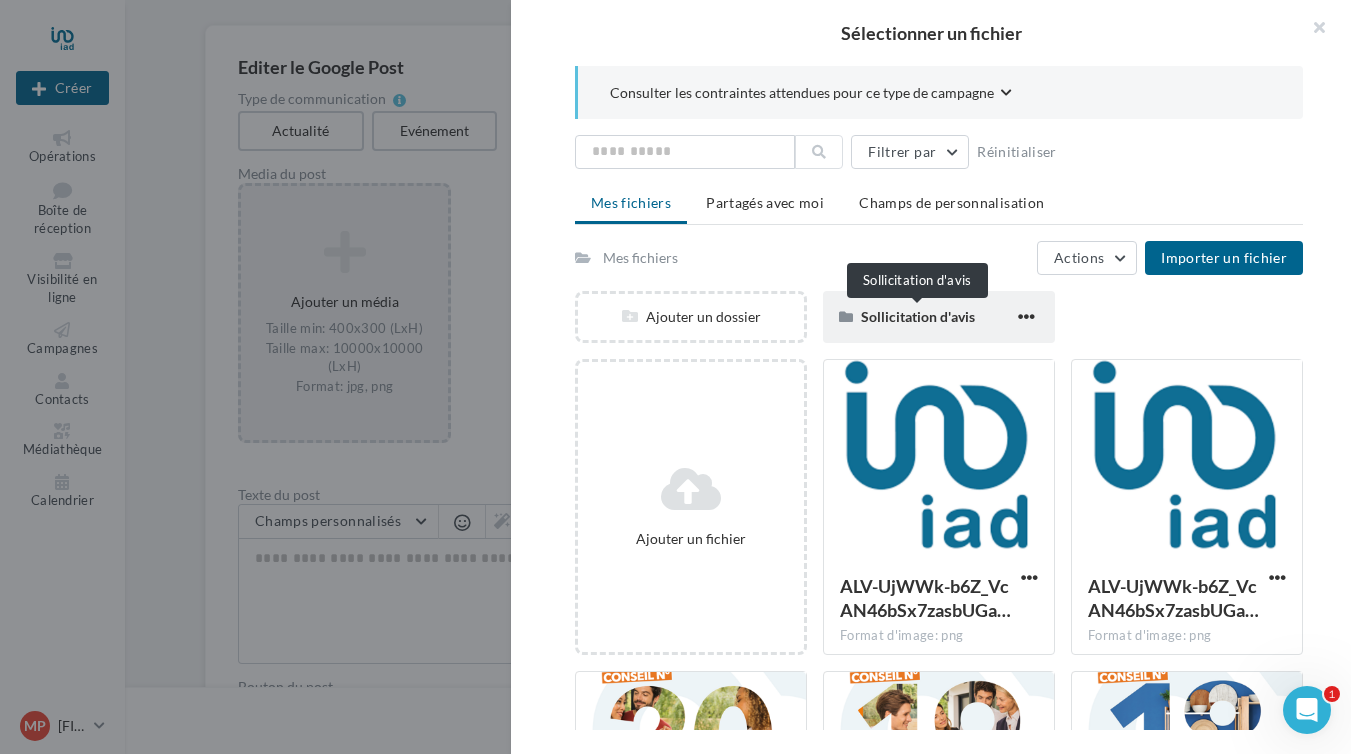 click on "Sollicitation d'avis" at bounding box center (918, 316) 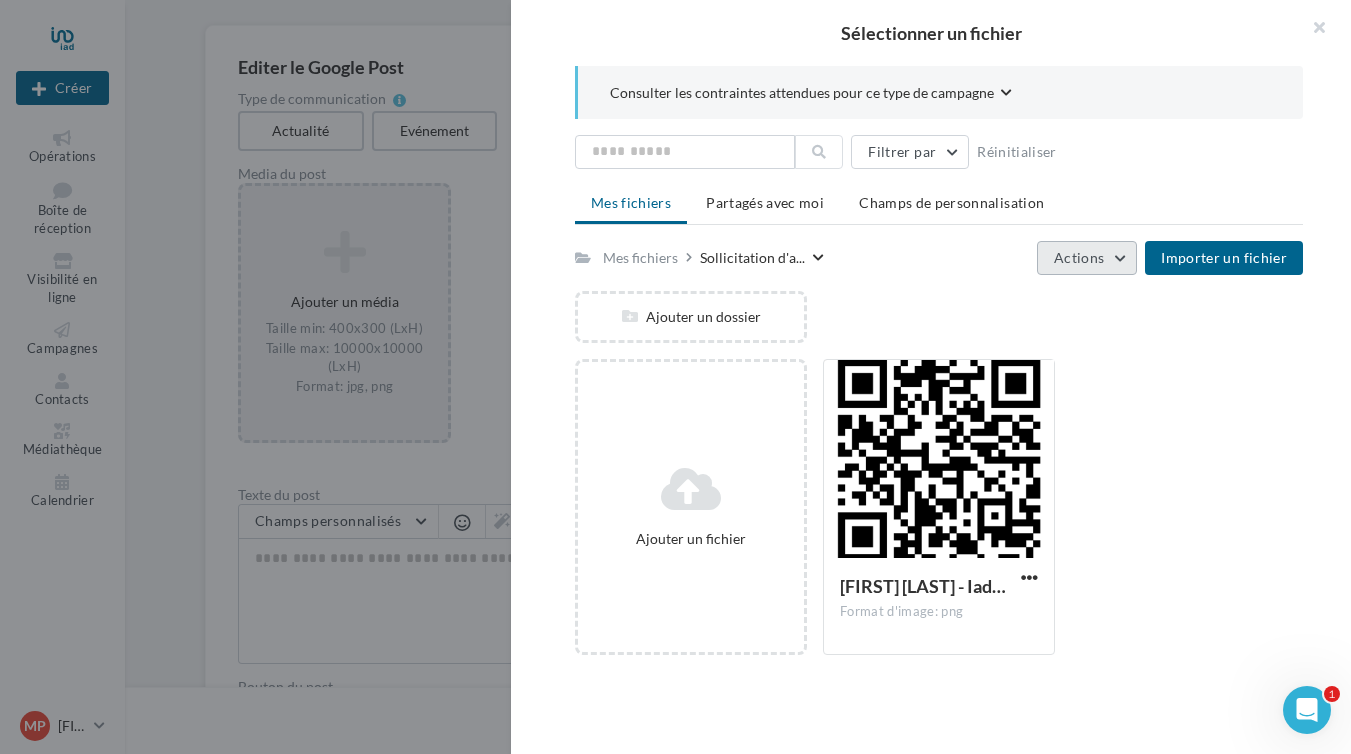 click on "Actions" at bounding box center (1079, 257) 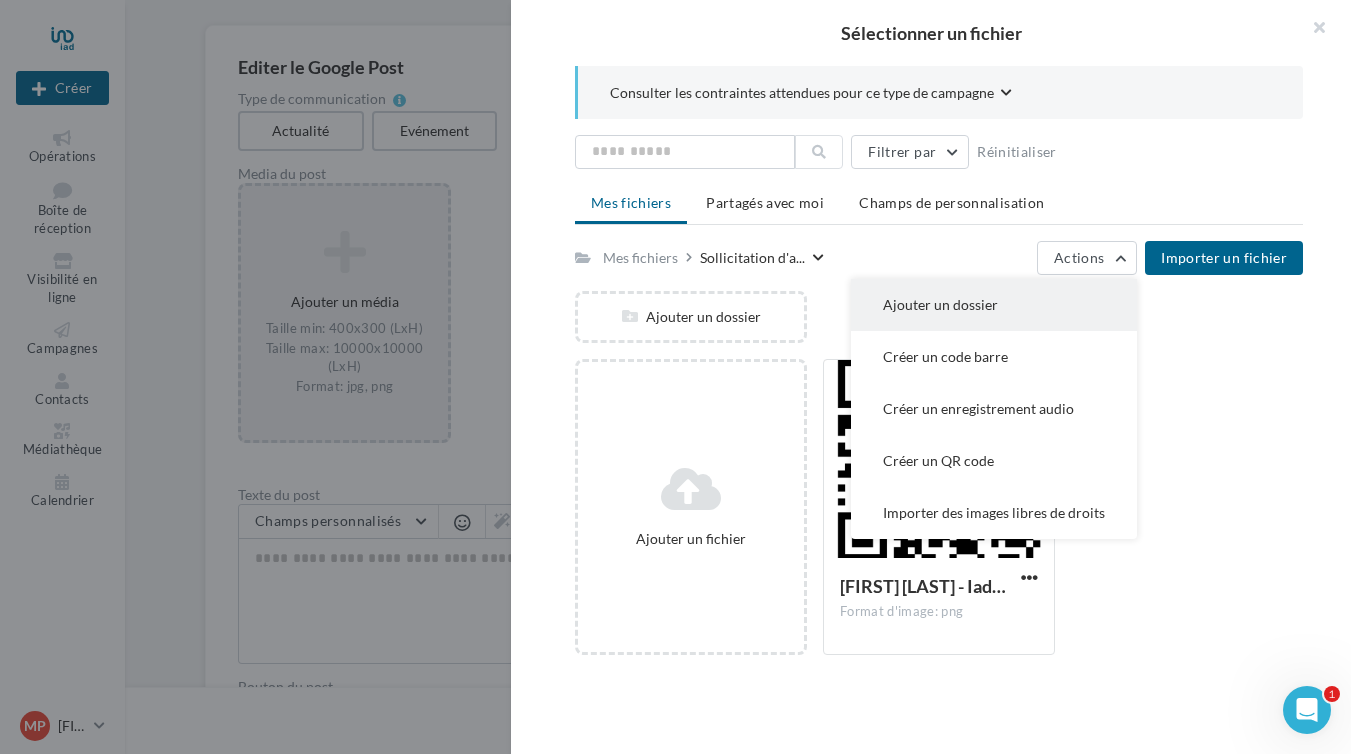click on "Ajouter un dossier" at bounding box center (994, 305) 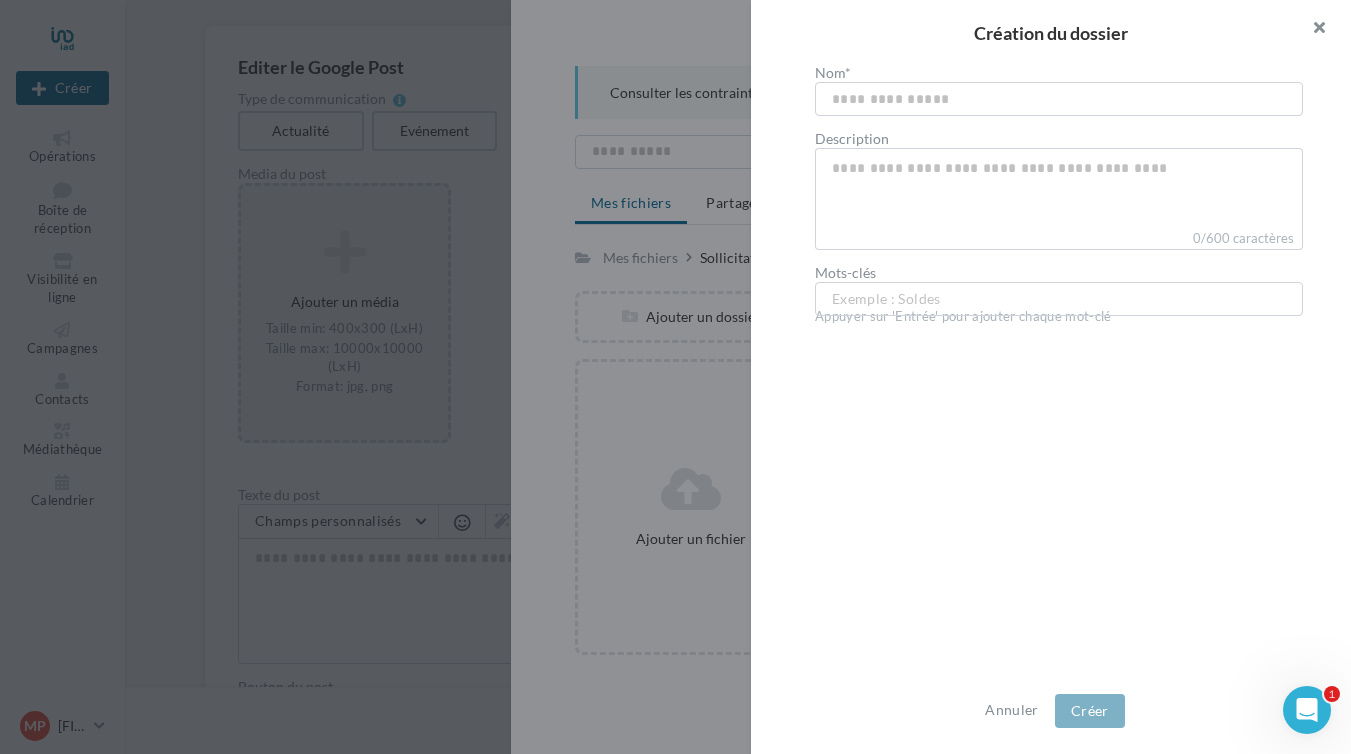 click at bounding box center (1311, 30) 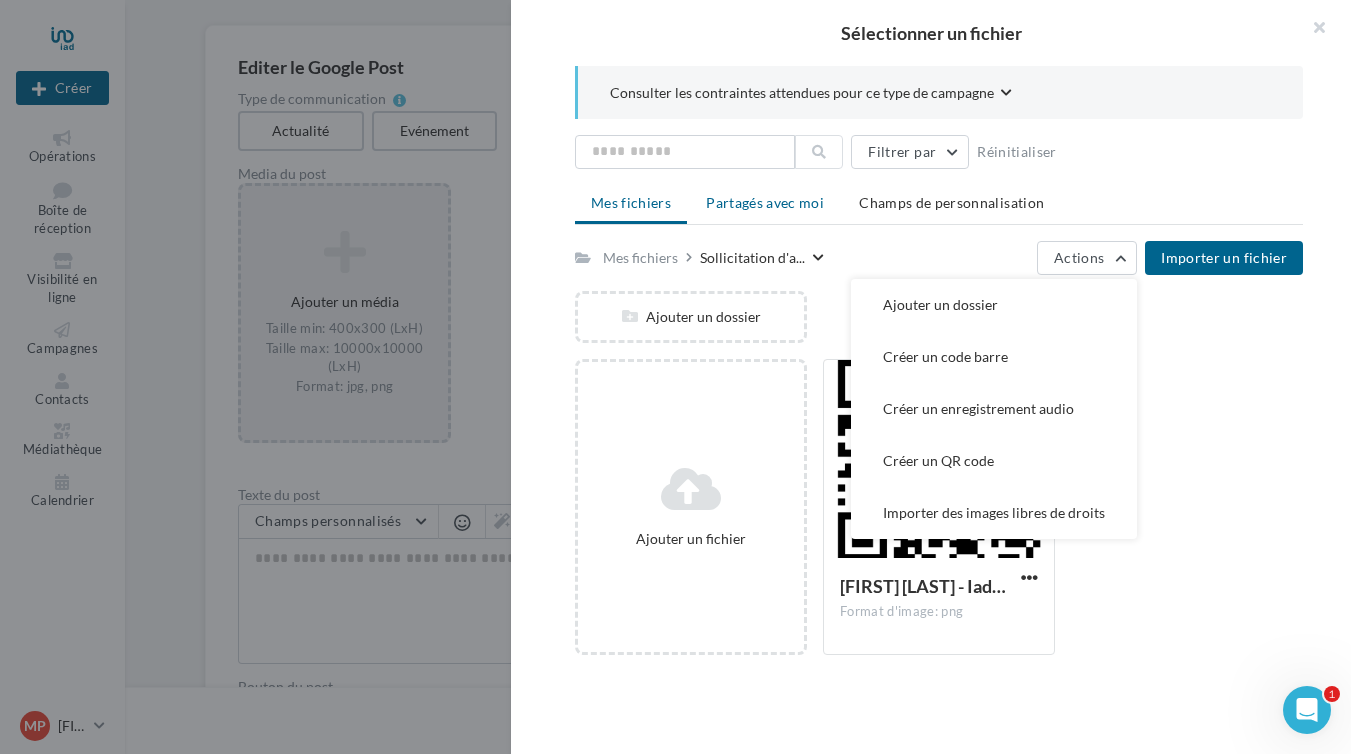 click on "Partagés avec moi" at bounding box center (765, 202) 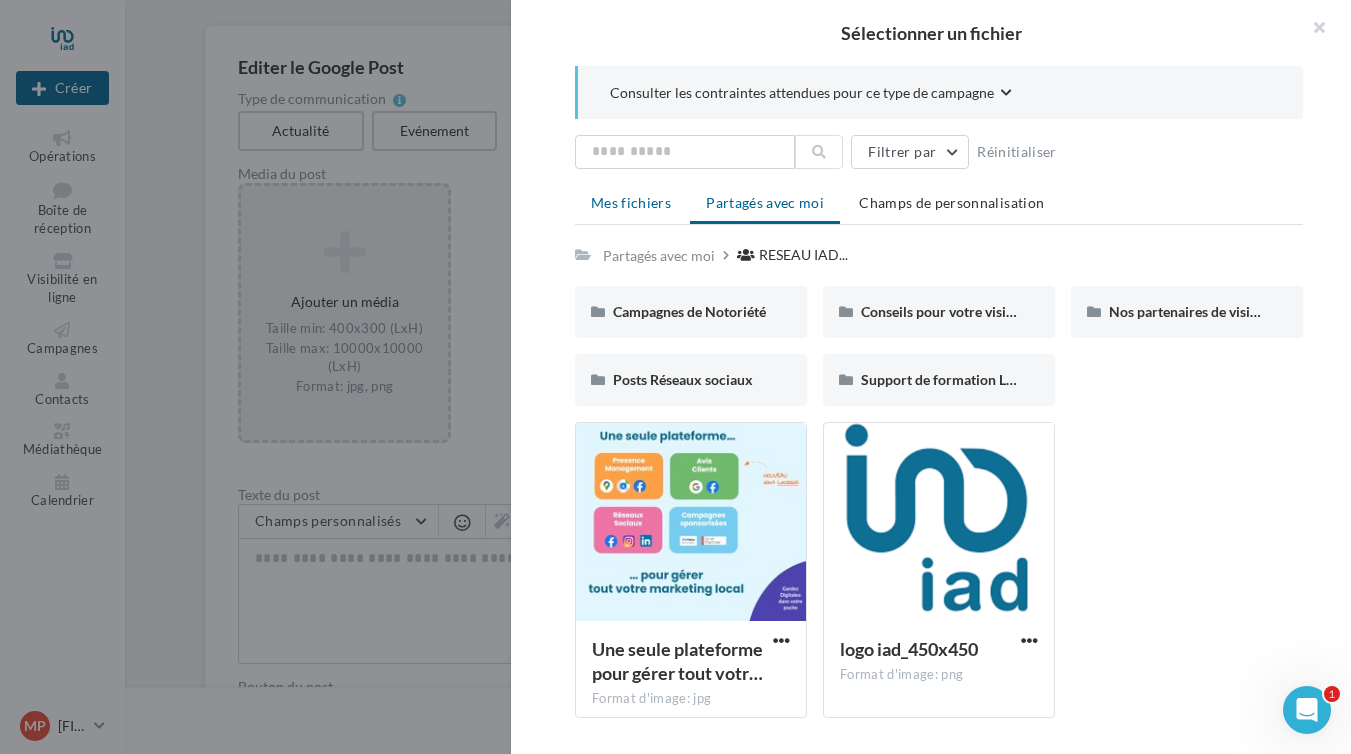 click on "Mes fichiers" at bounding box center [631, 202] 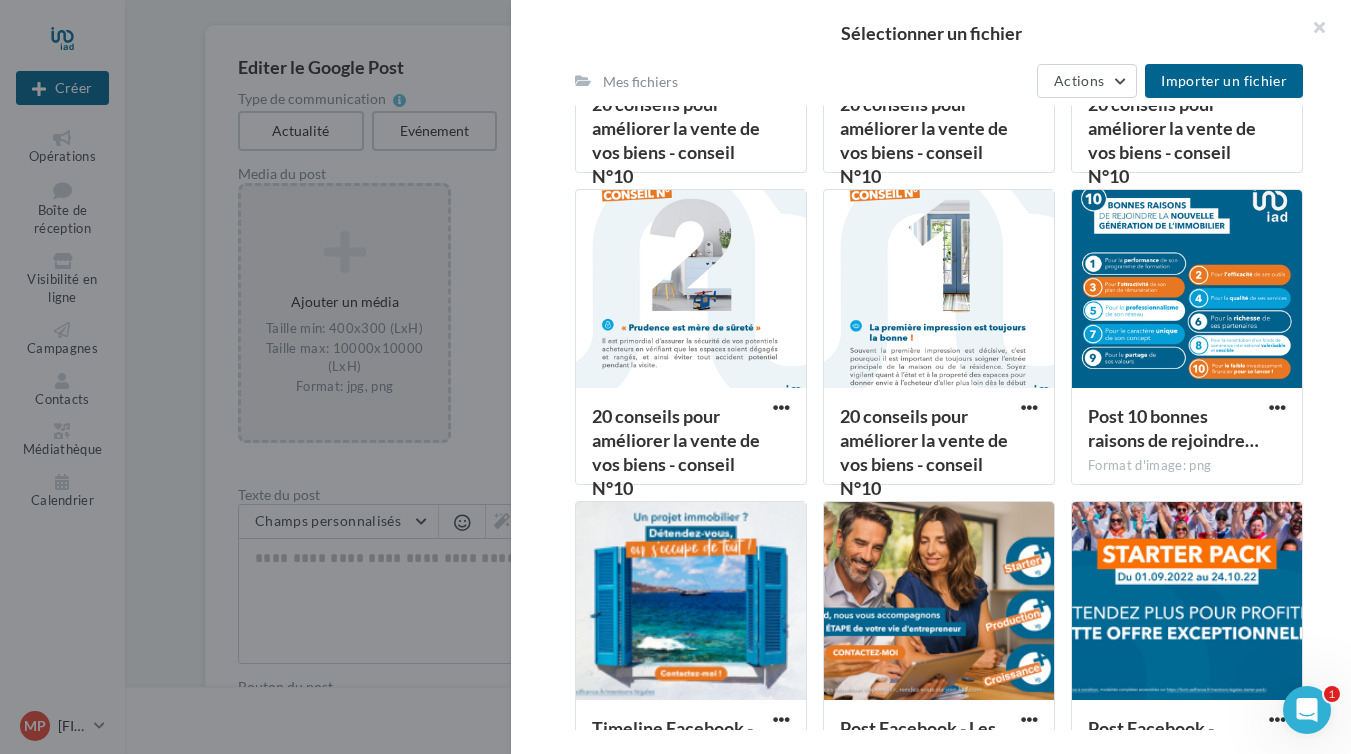 scroll, scrollTop: 2366, scrollLeft: 0, axis: vertical 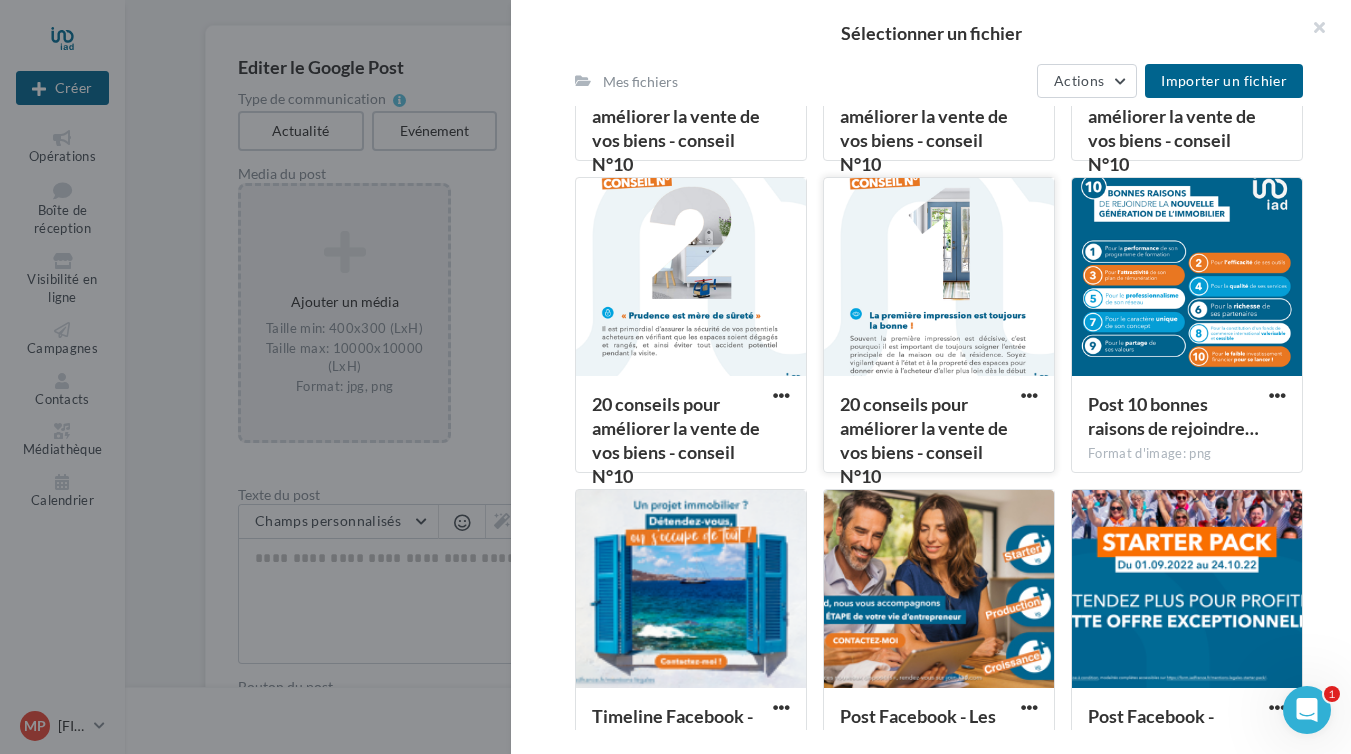 click at bounding box center (939, 278) 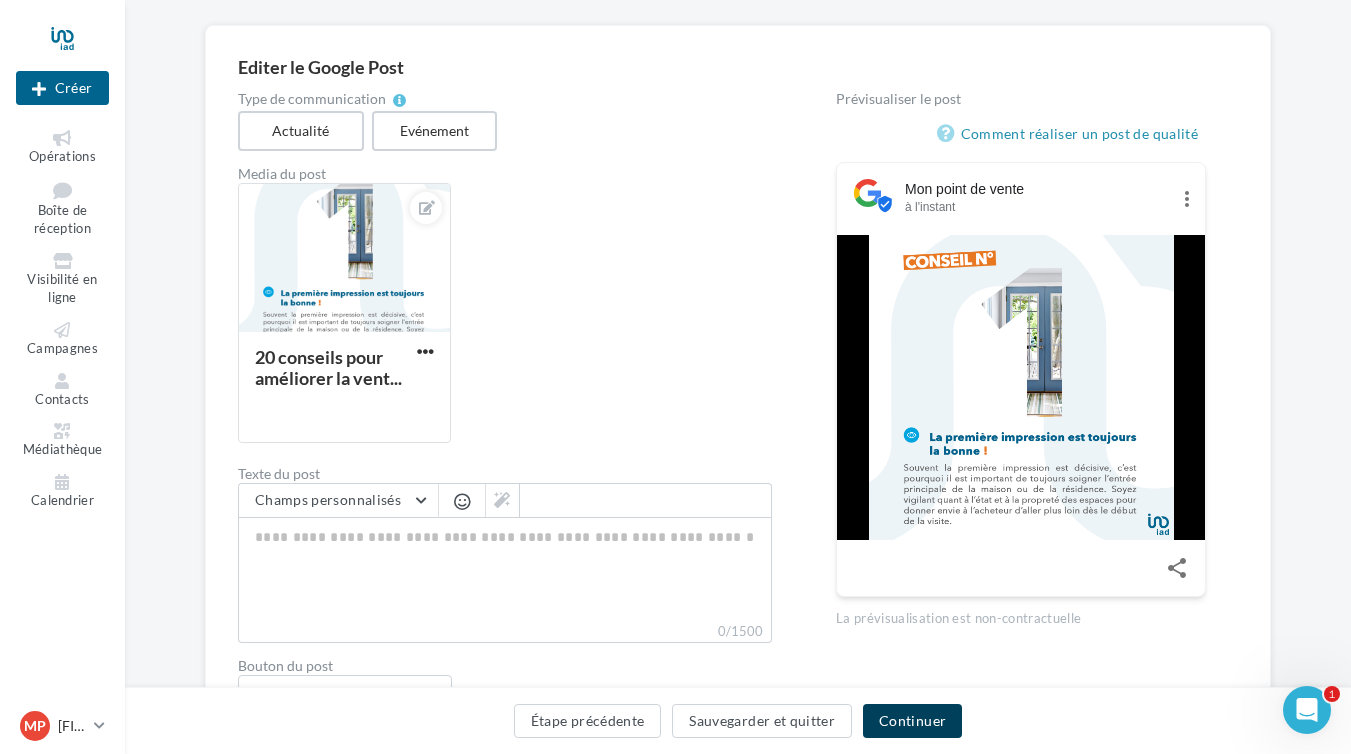 click on "Continuer" at bounding box center [912, 721] 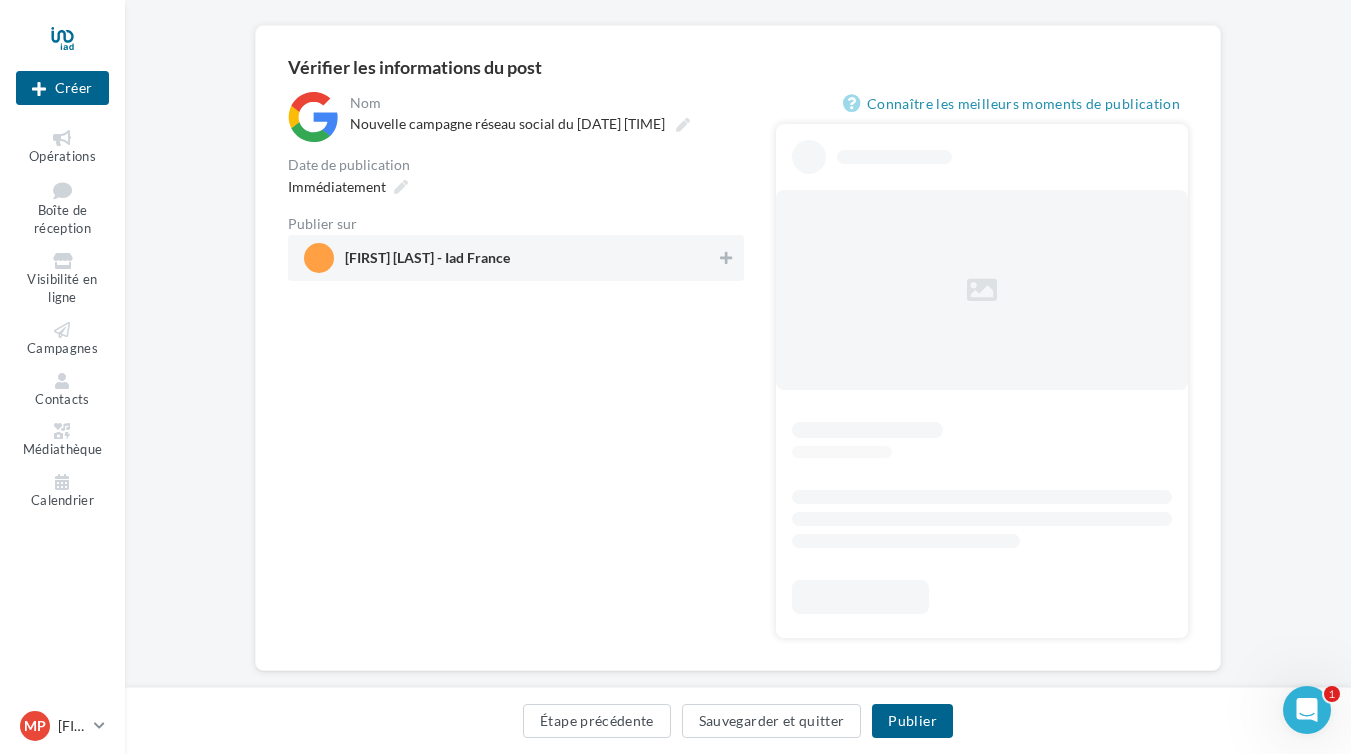 scroll, scrollTop: 0, scrollLeft: 0, axis: both 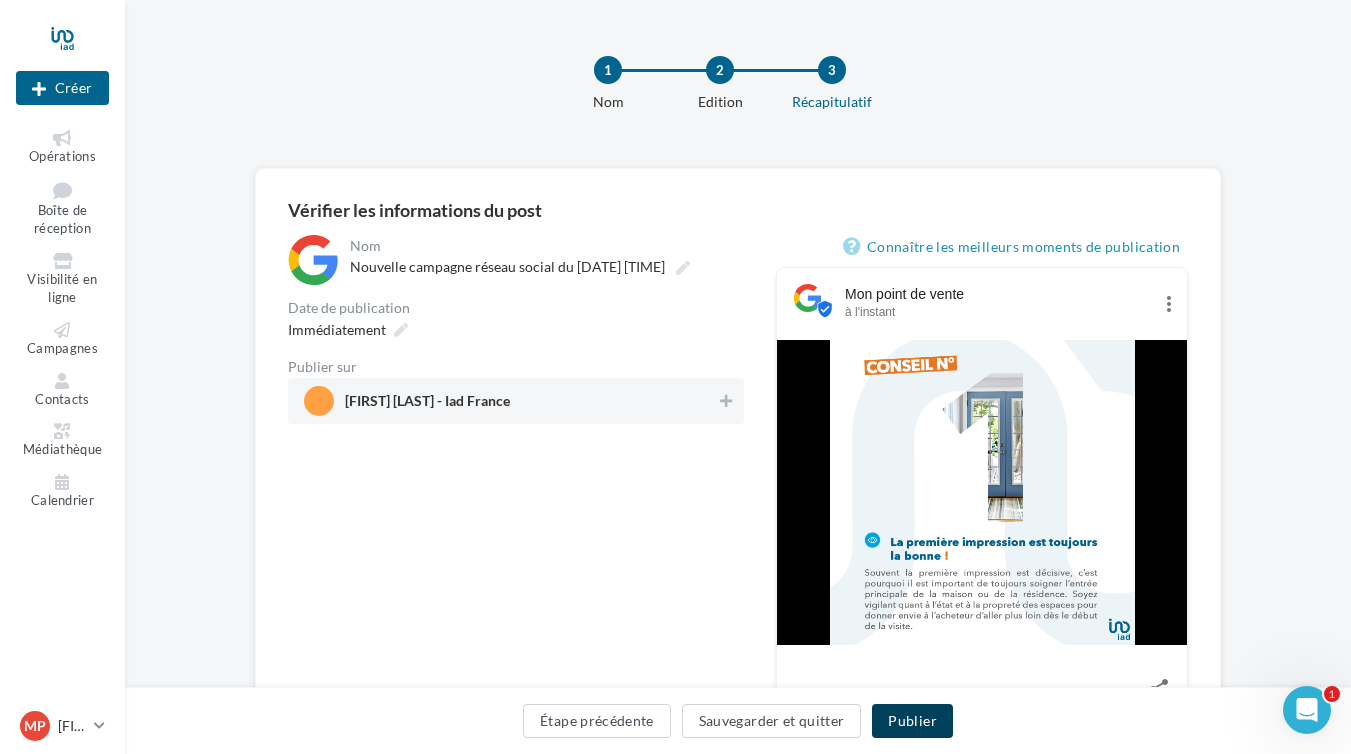 click on "Publier" at bounding box center (912, 721) 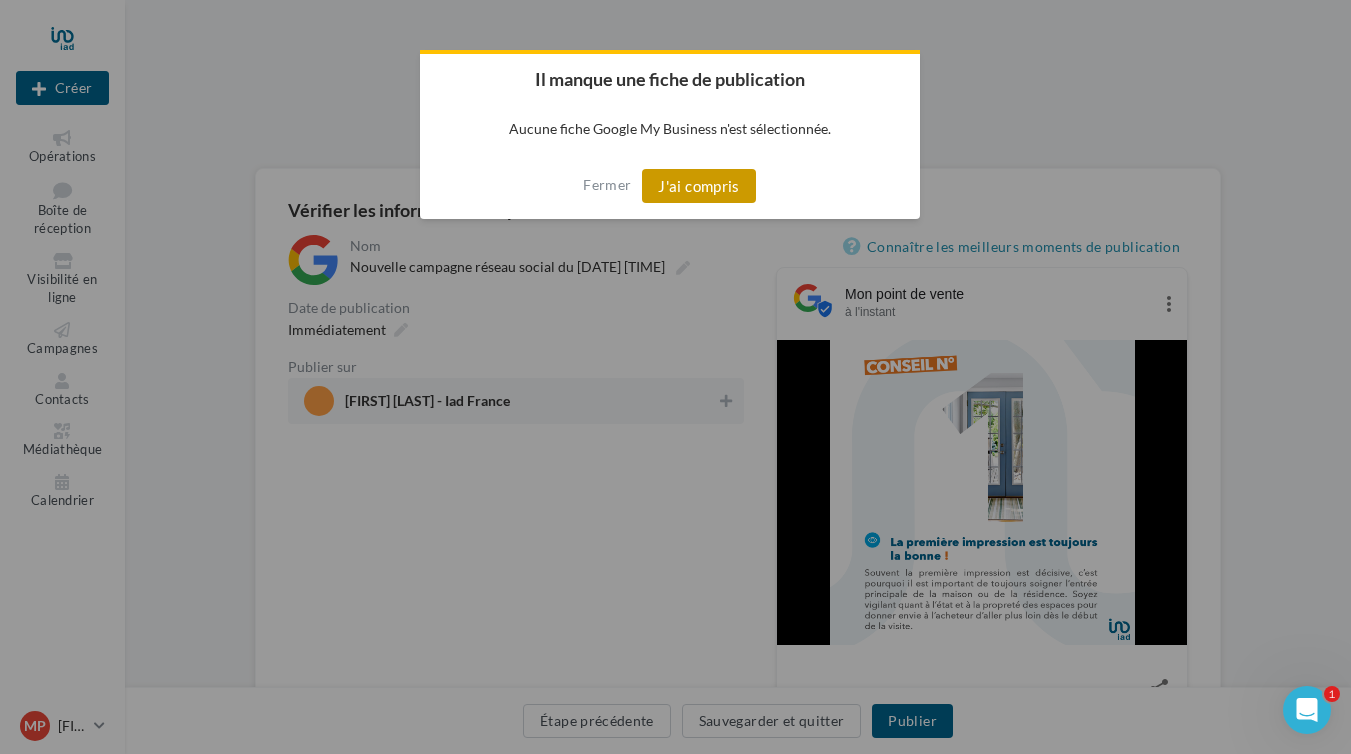 click on "J'ai compris" at bounding box center (699, 186) 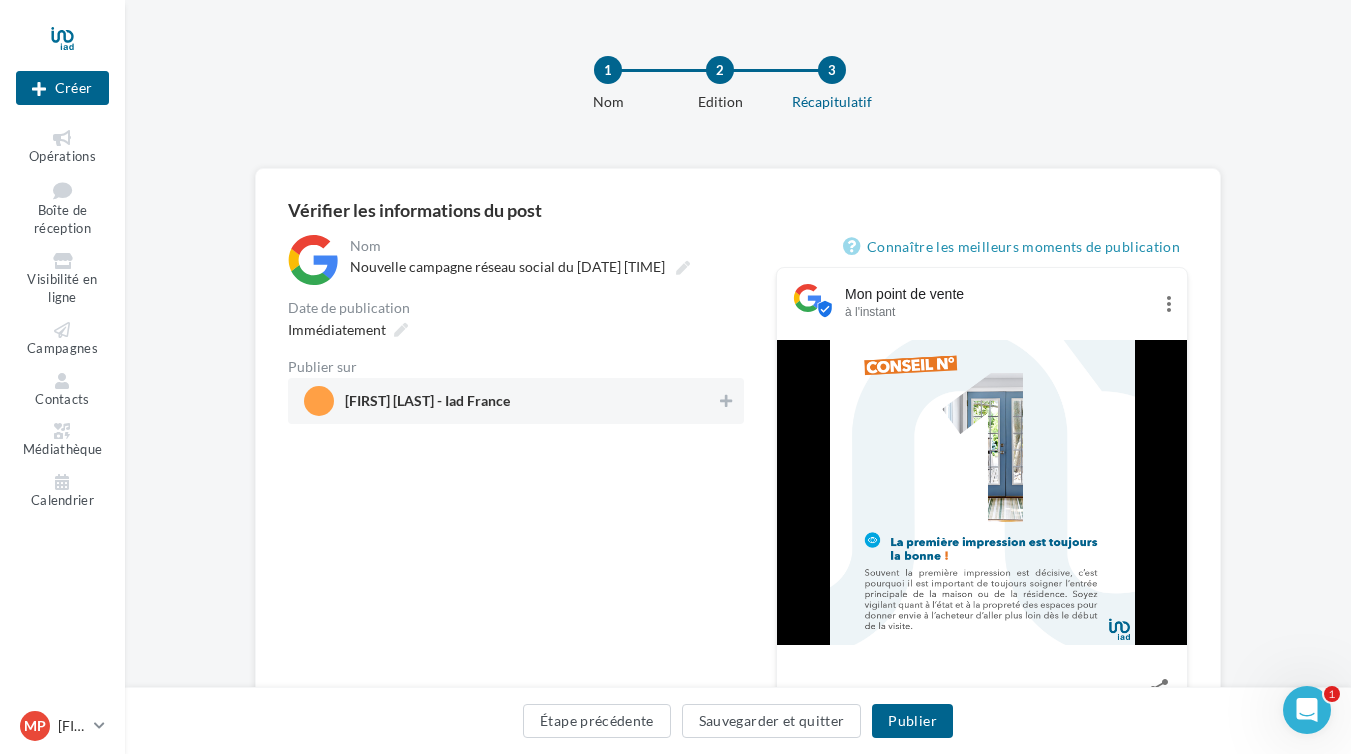 click on "[FIRST]-[LAST] - Iad France" at bounding box center (427, 405) 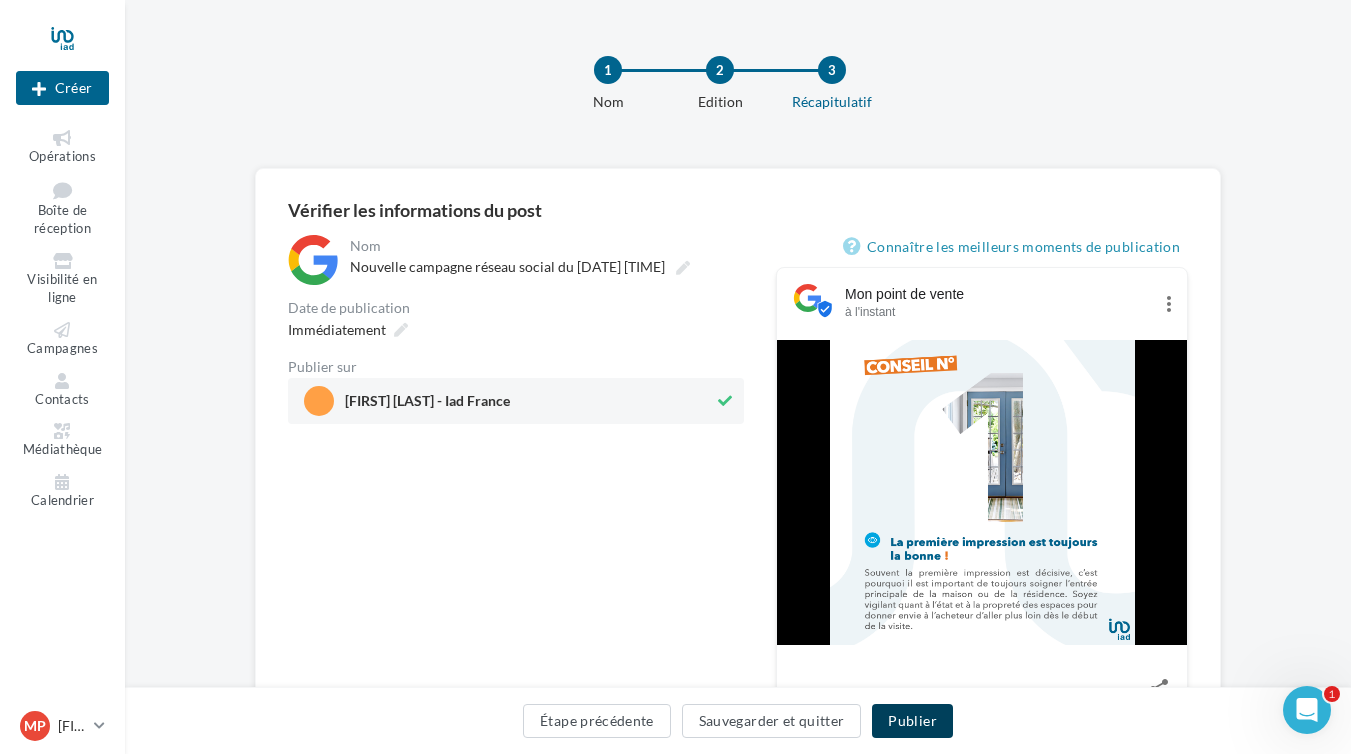 click on "Publier" at bounding box center (912, 721) 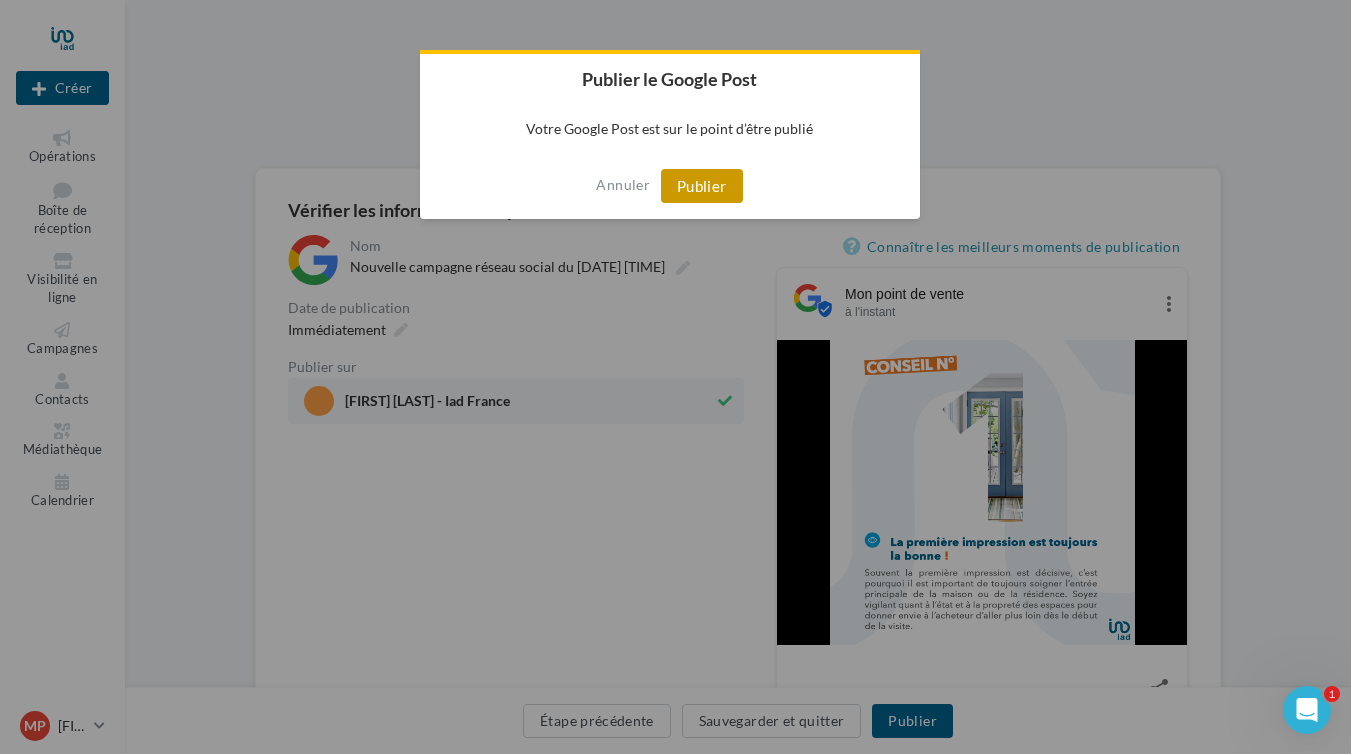 click on "Publier" at bounding box center [702, 186] 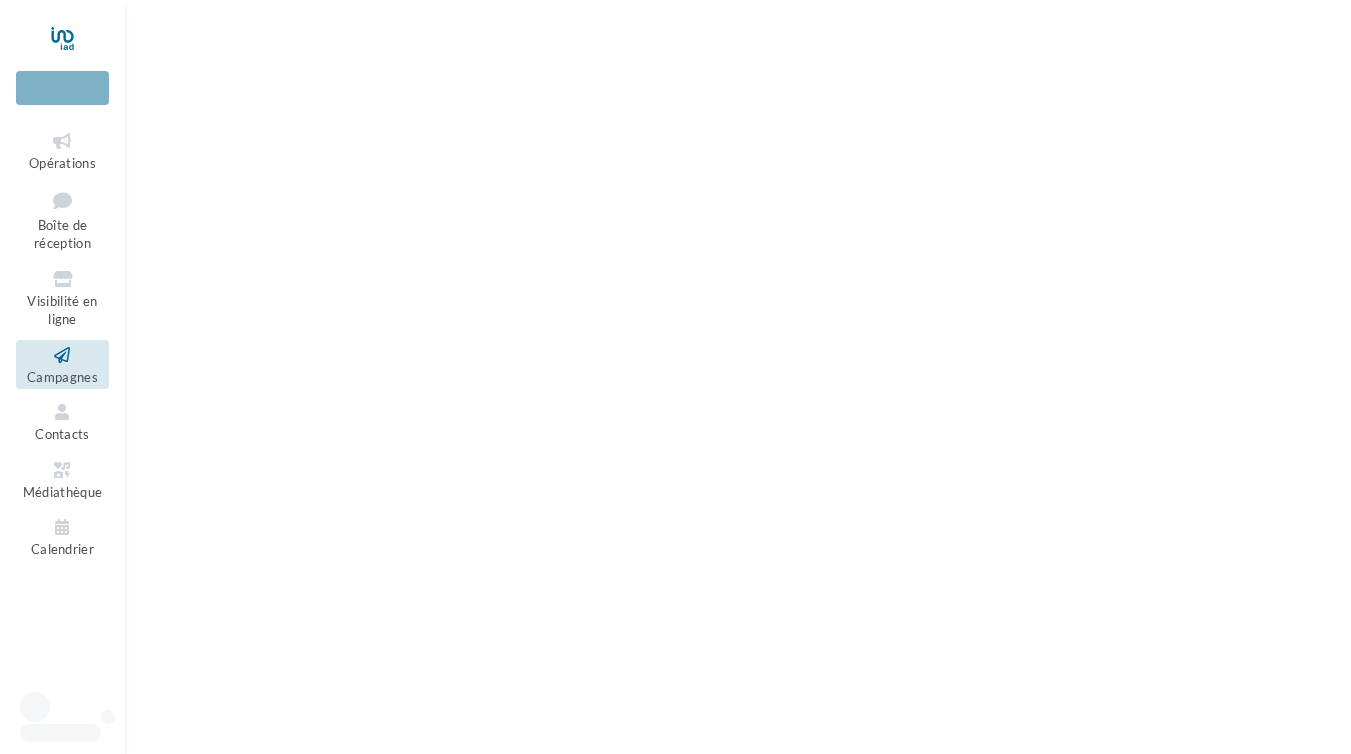 scroll, scrollTop: 0, scrollLeft: 0, axis: both 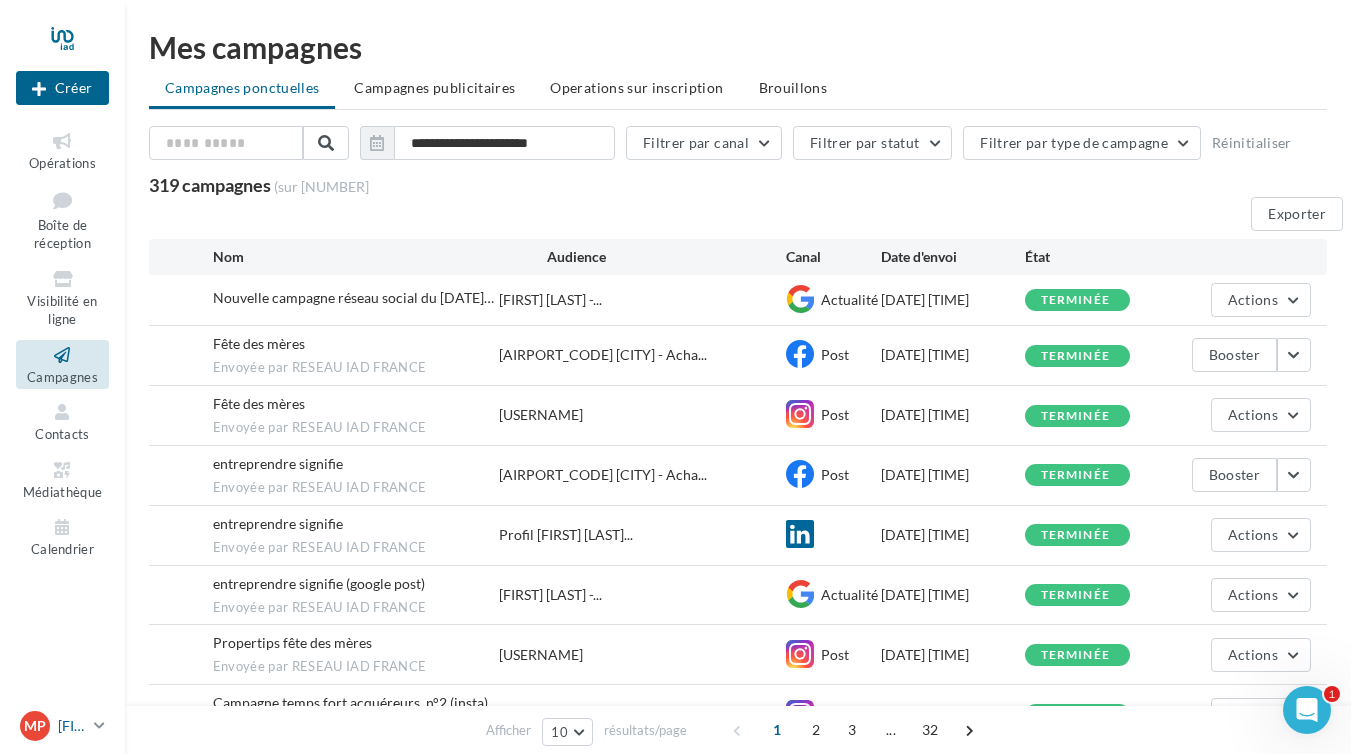 click on "MP     Marie-Pierre GALPIN   marie-pierre.cordellier@iadfrance.fr" at bounding box center [53, 726] 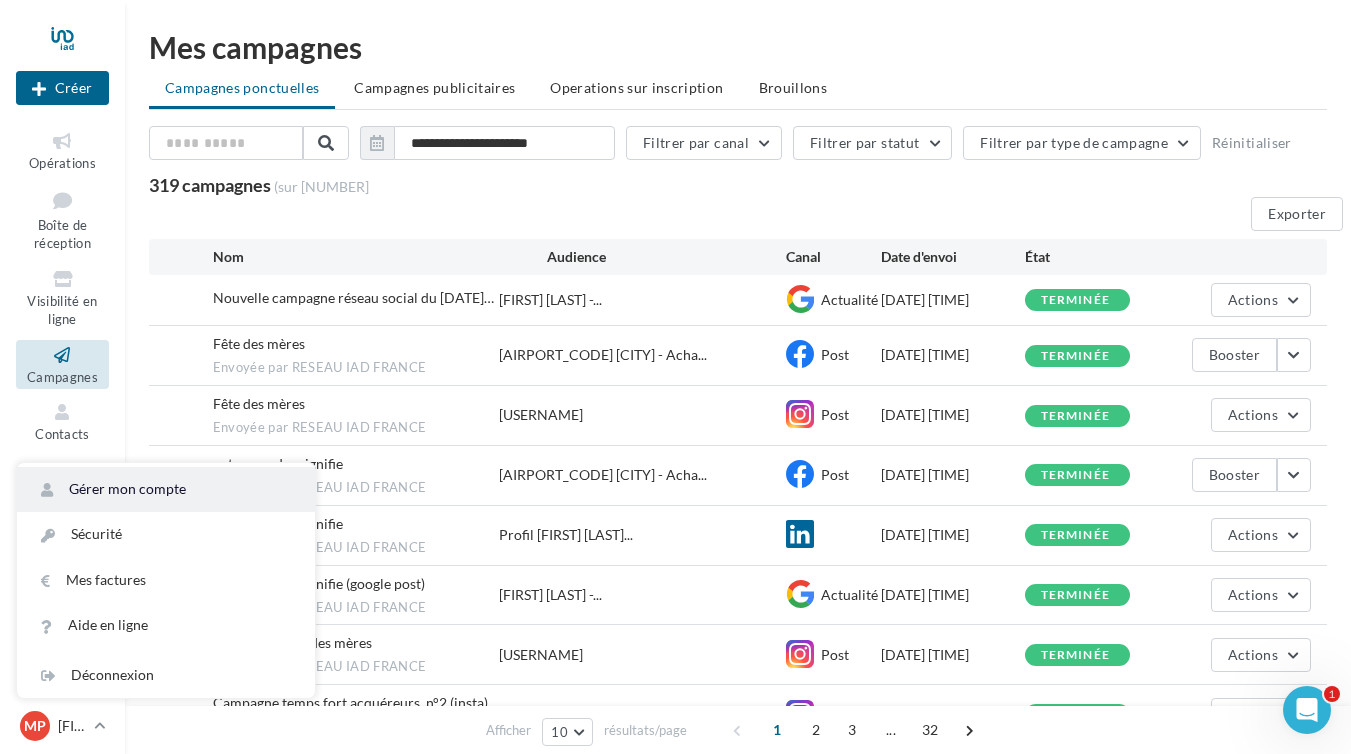 click on "Gérer mon compte" at bounding box center [166, 489] 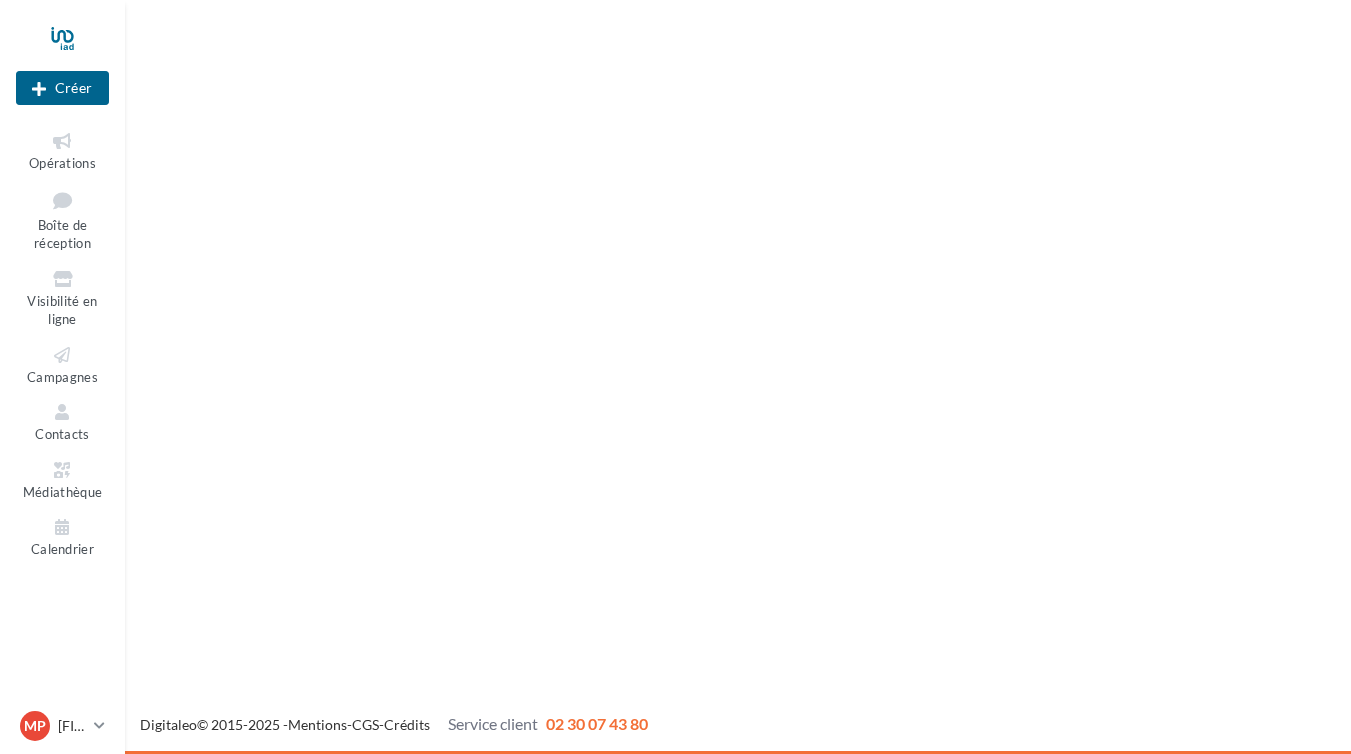 scroll, scrollTop: 0, scrollLeft: 0, axis: both 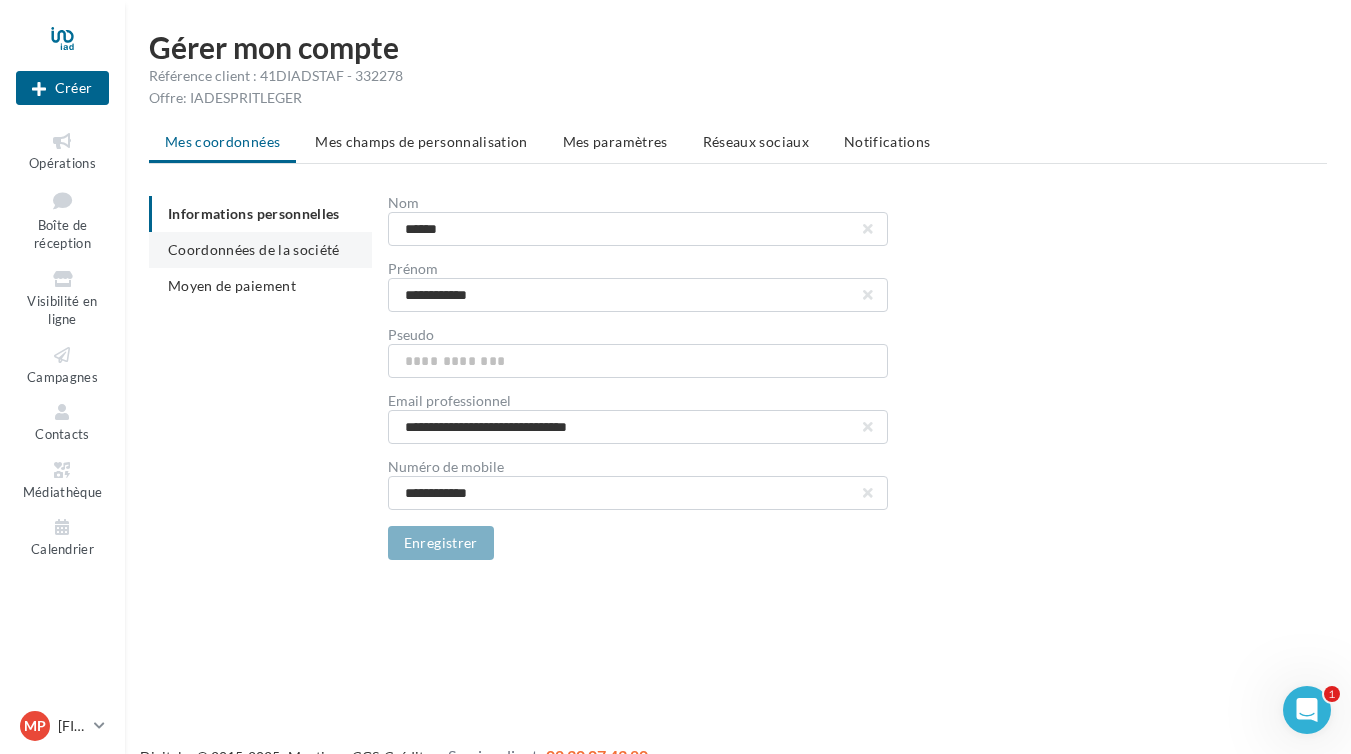 click on "Coordonnées de la société" at bounding box center [254, 249] 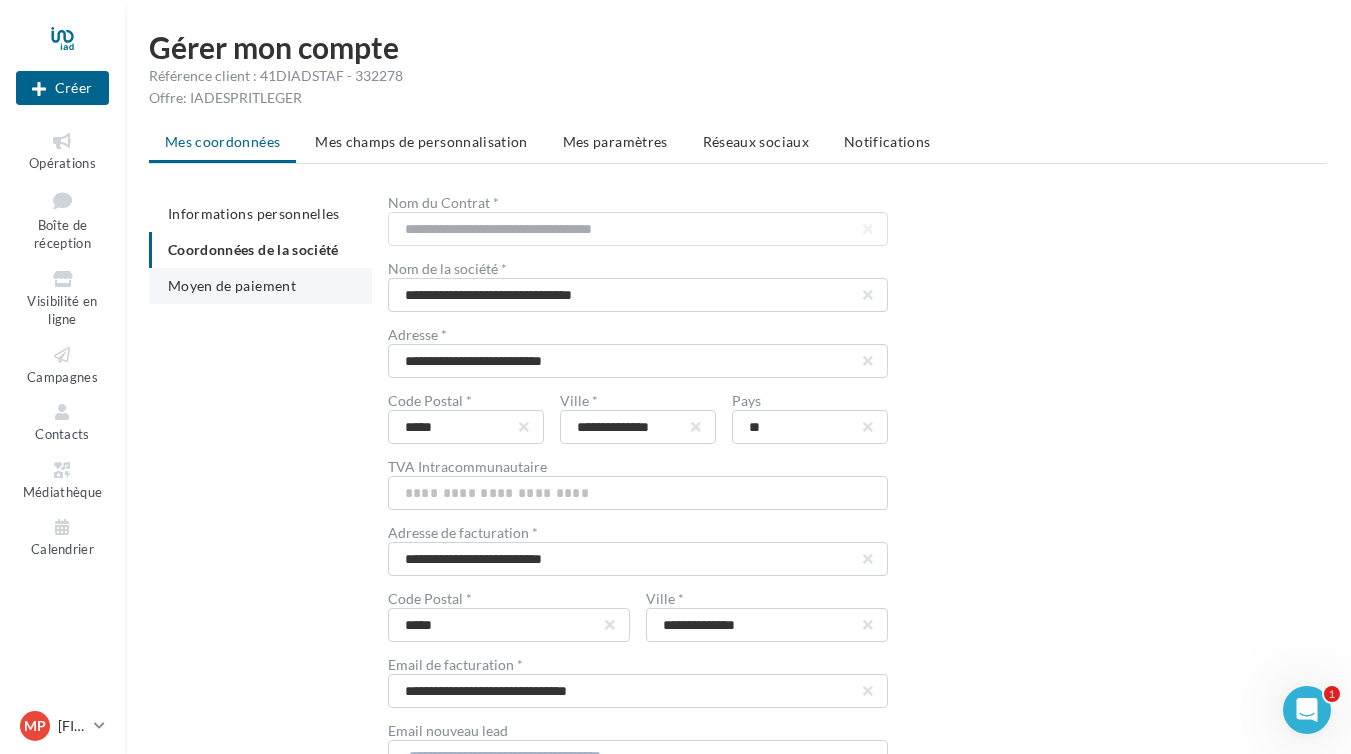 click on "Moyen de paiement" at bounding box center (232, 285) 